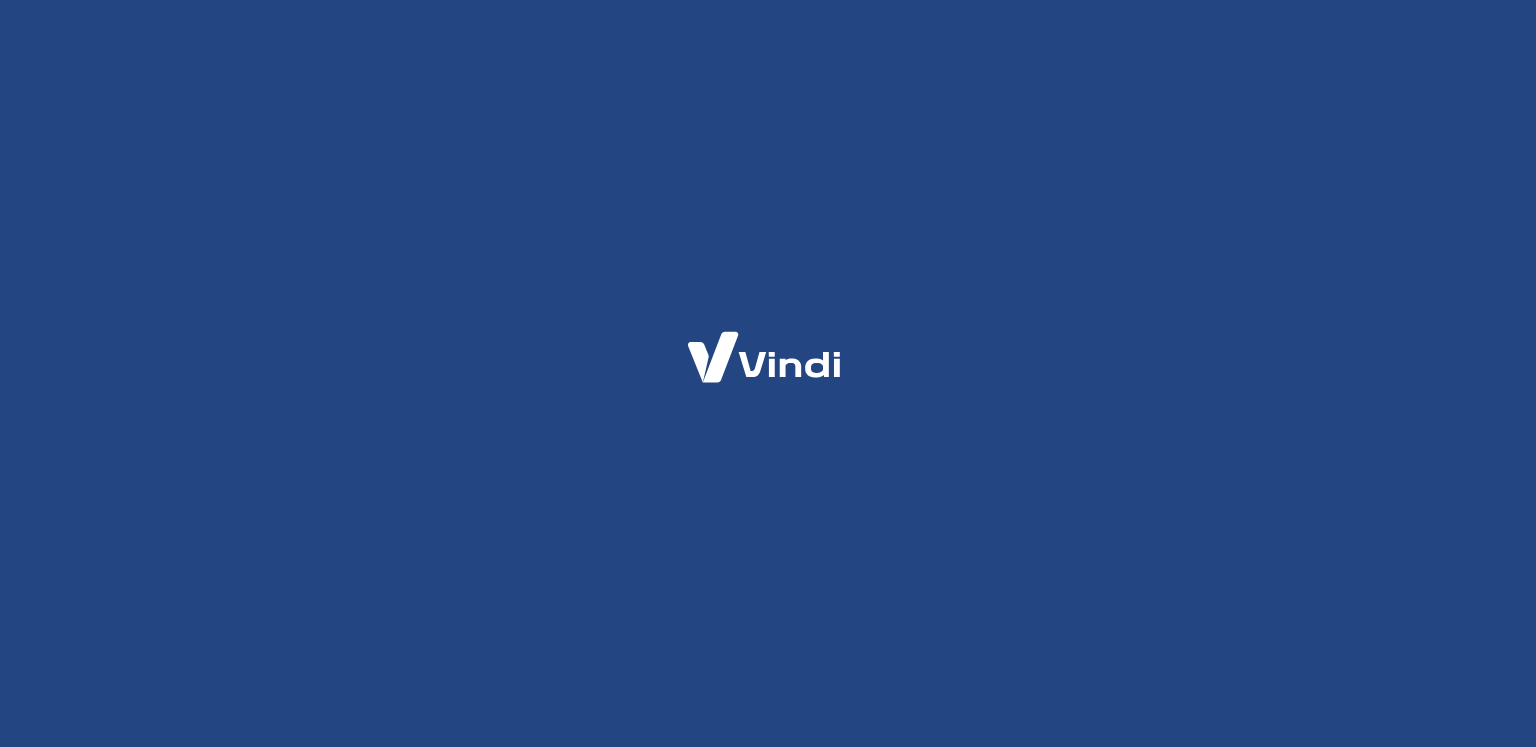 scroll, scrollTop: 0, scrollLeft: 0, axis: both 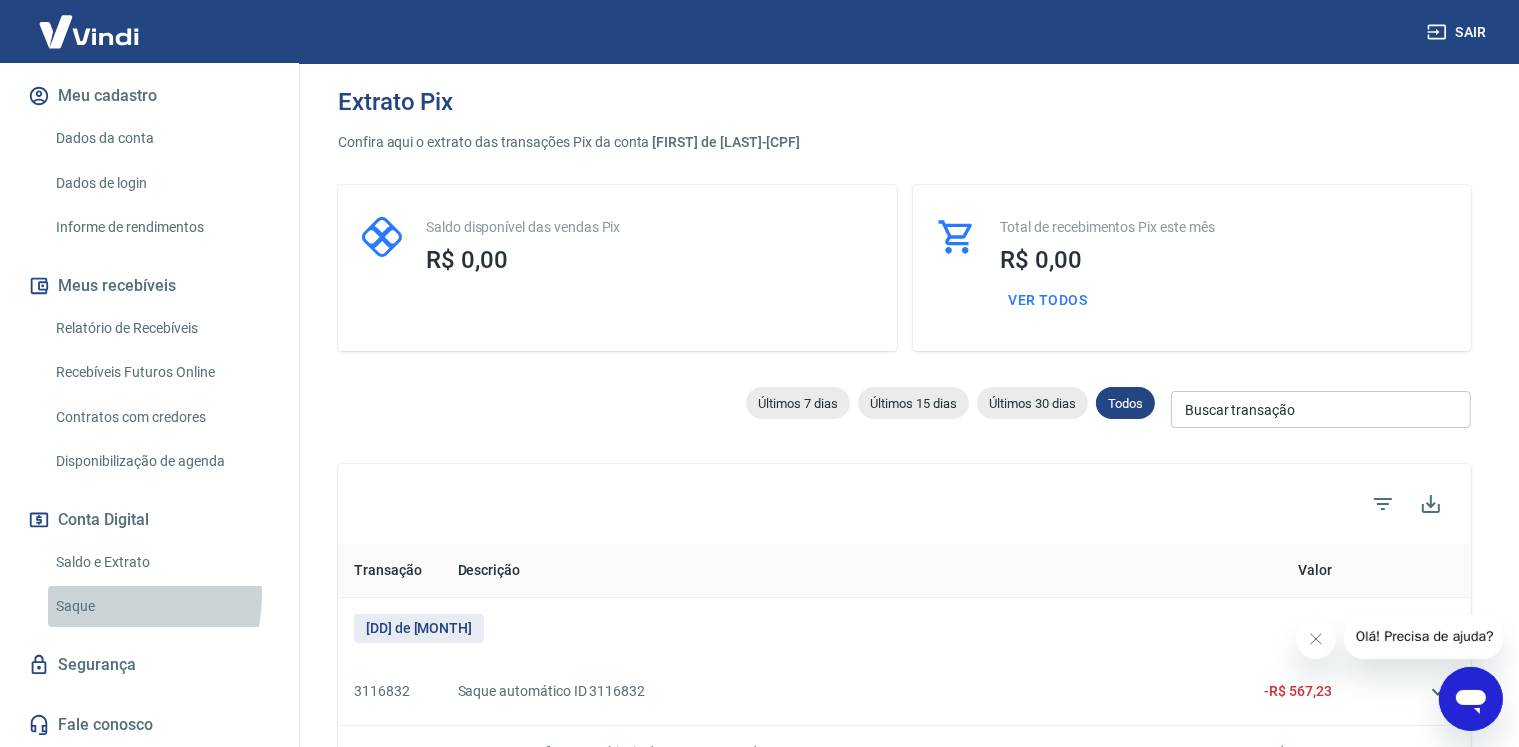 click on "Saque" at bounding box center (161, 606) 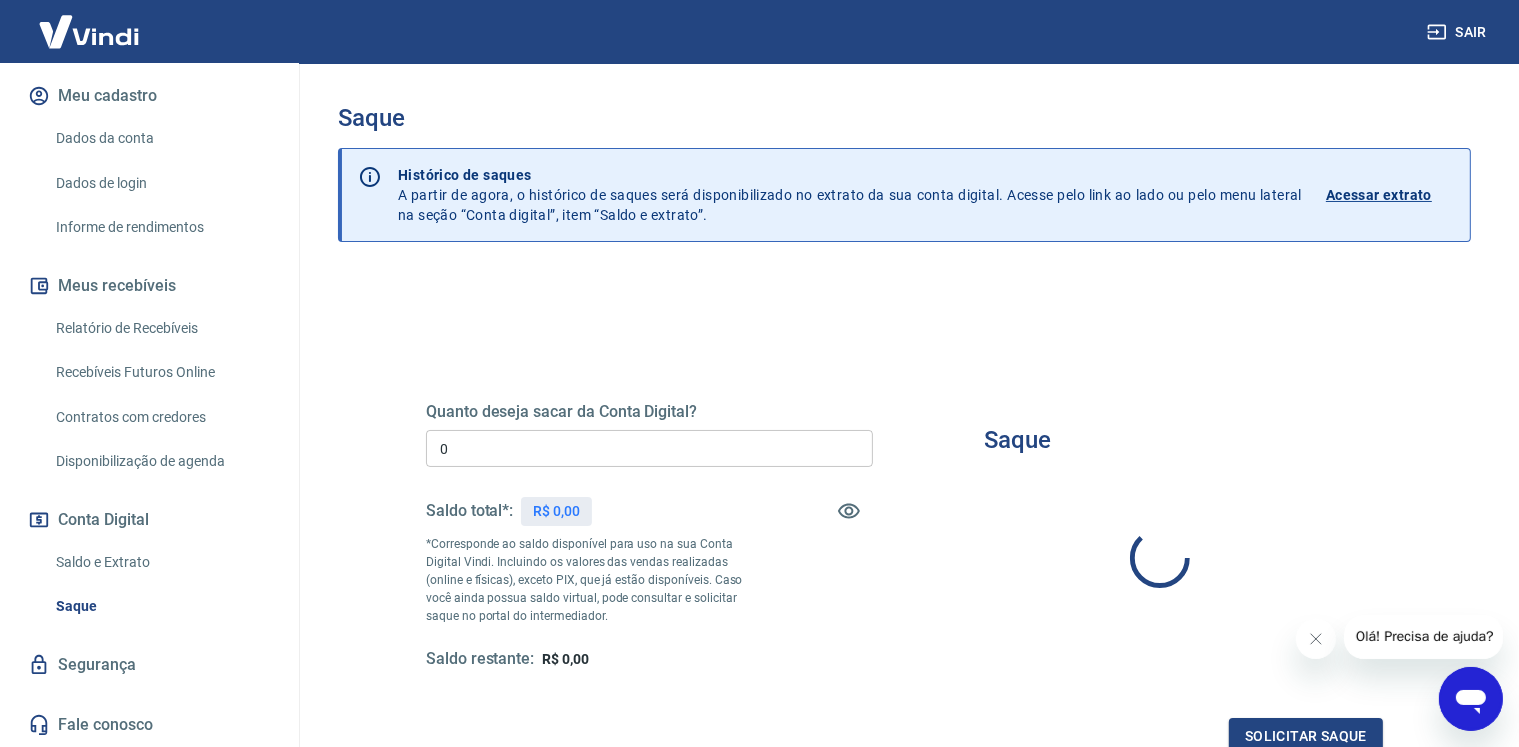 type on "R$ 0,00" 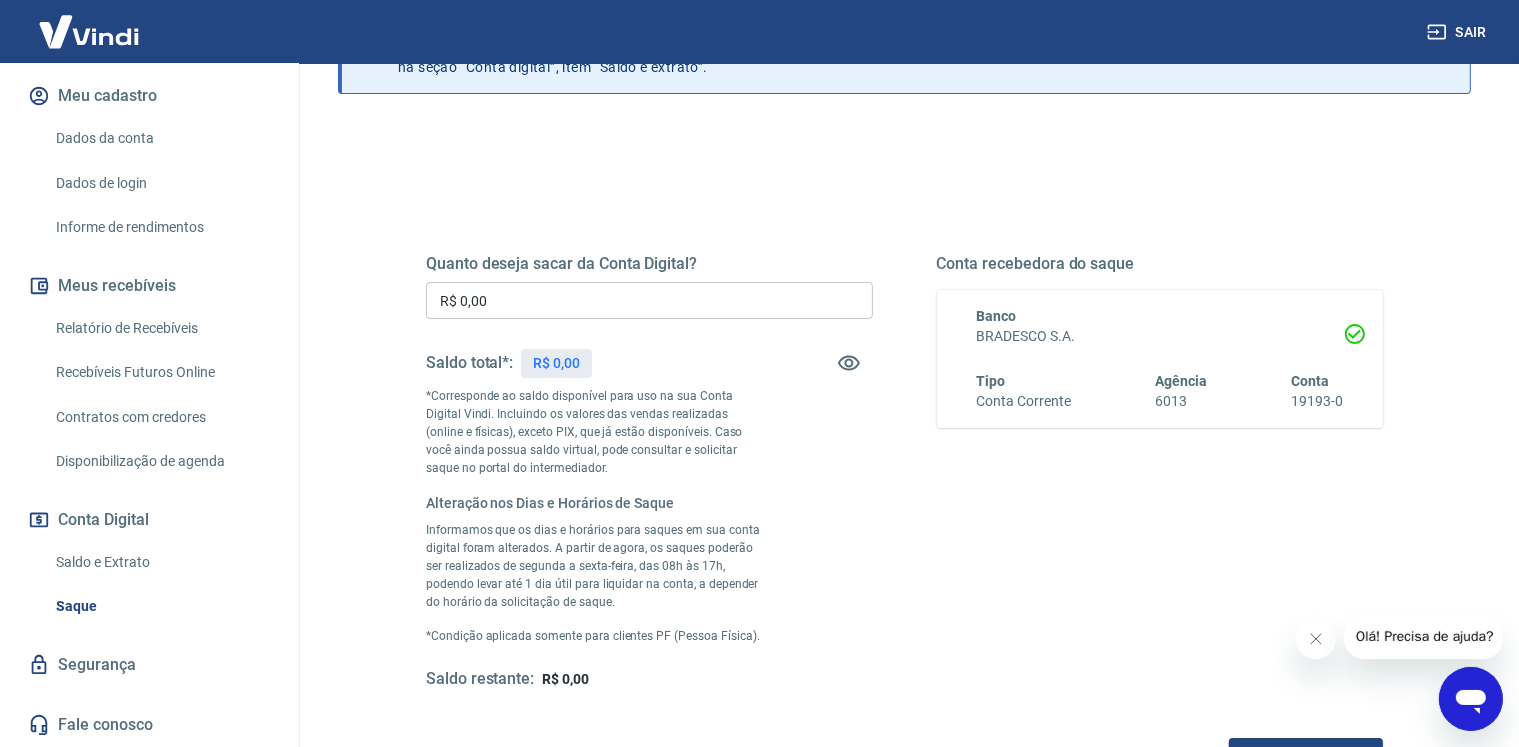 scroll, scrollTop: 200, scrollLeft: 0, axis: vertical 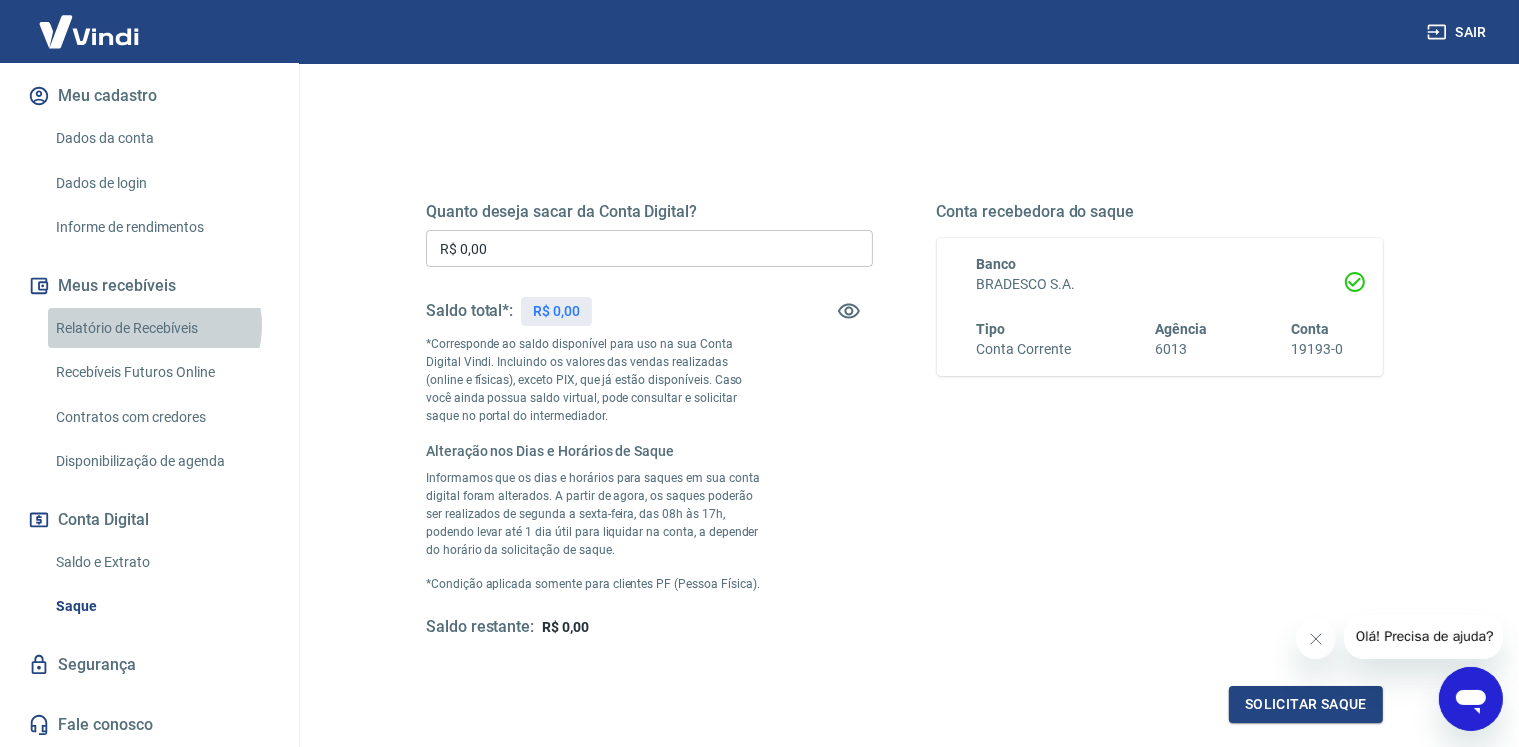 click on "Relatório de Recebíveis" at bounding box center (161, 328) 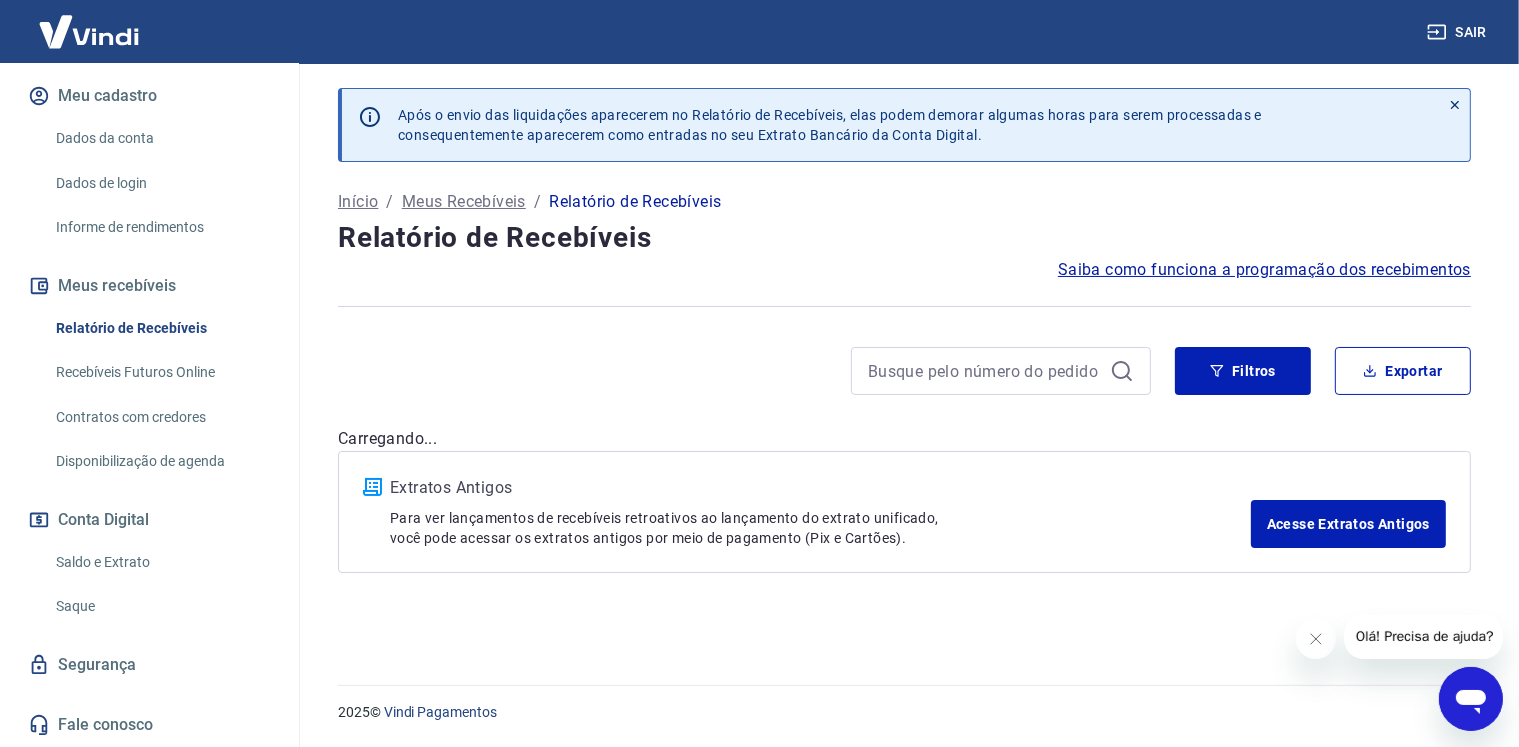 scroll, scrollTop: 0, scrollLeft: 0, axis: both 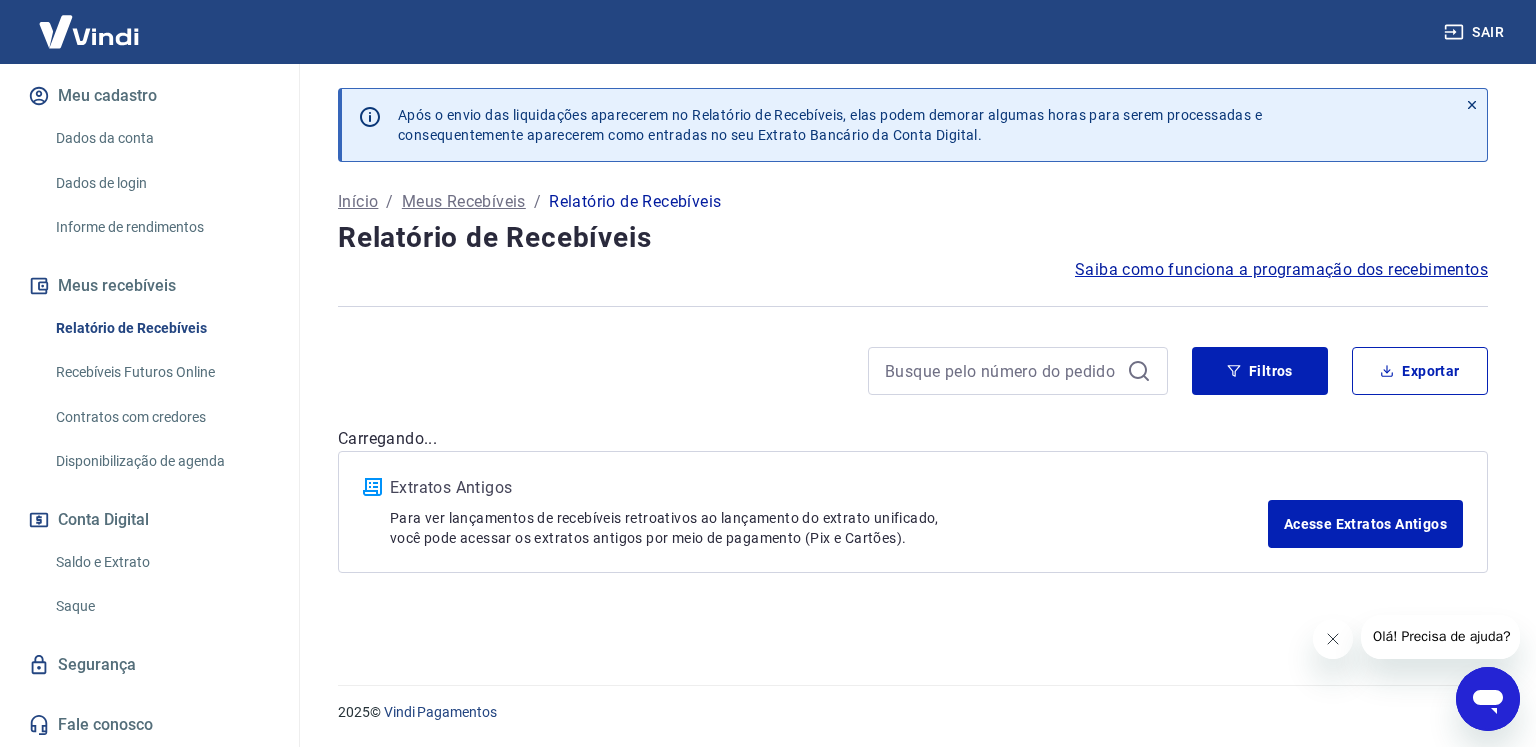drag, startPoint x: 1315, startPoint y: 652, endPoint x: 1363, endPoint y: 648, distance: 48.166378 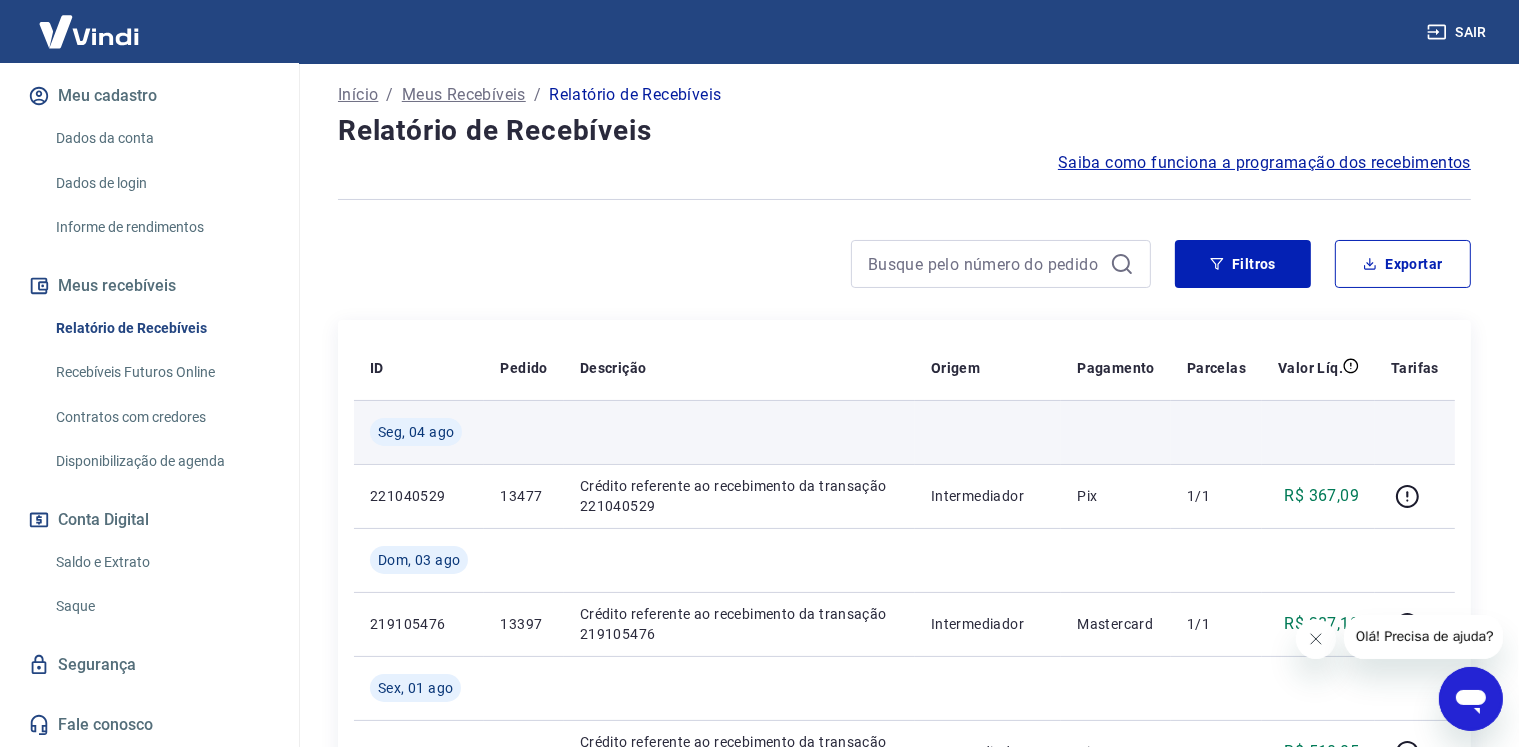 scroll, scrollTop: 200, scrollLeft: 0, axis: vertical 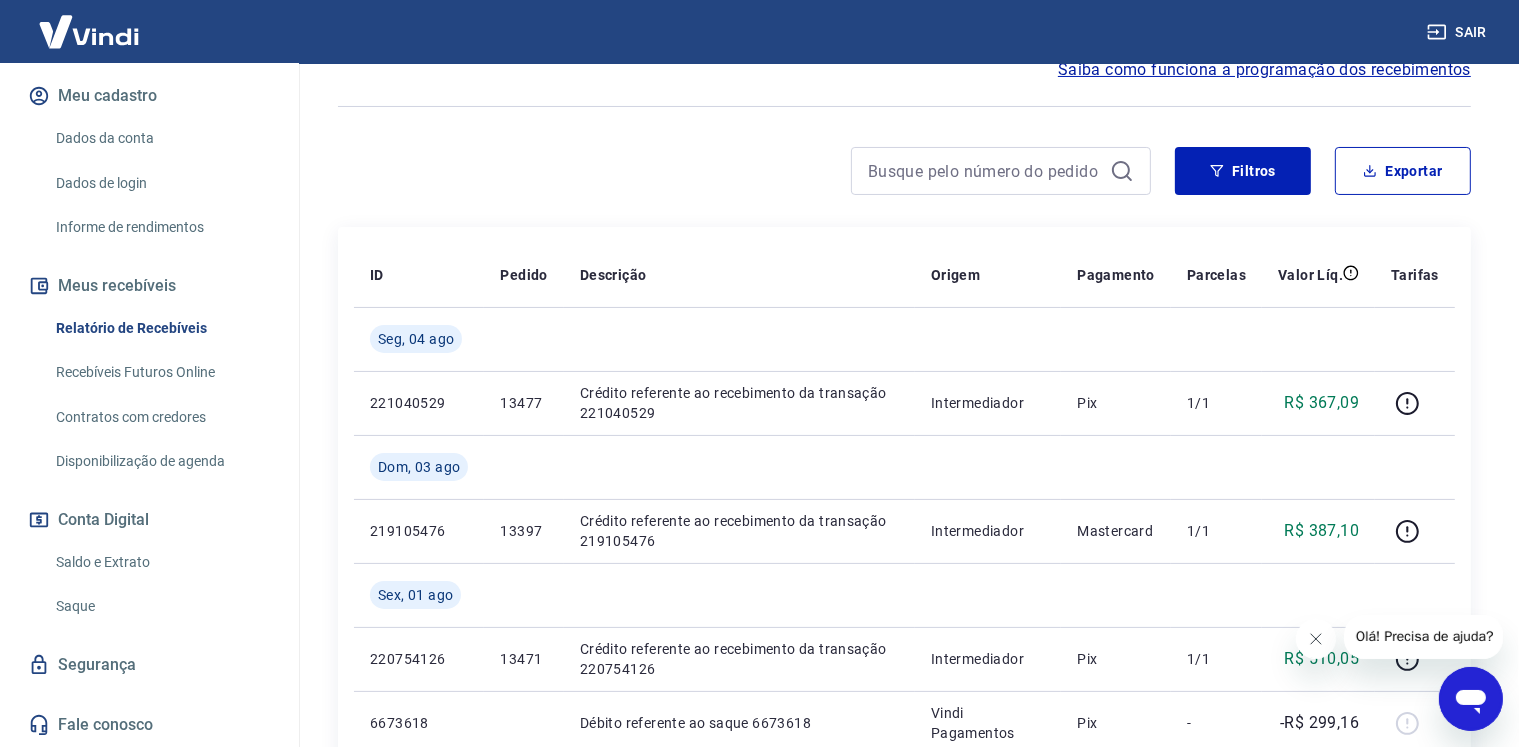 click 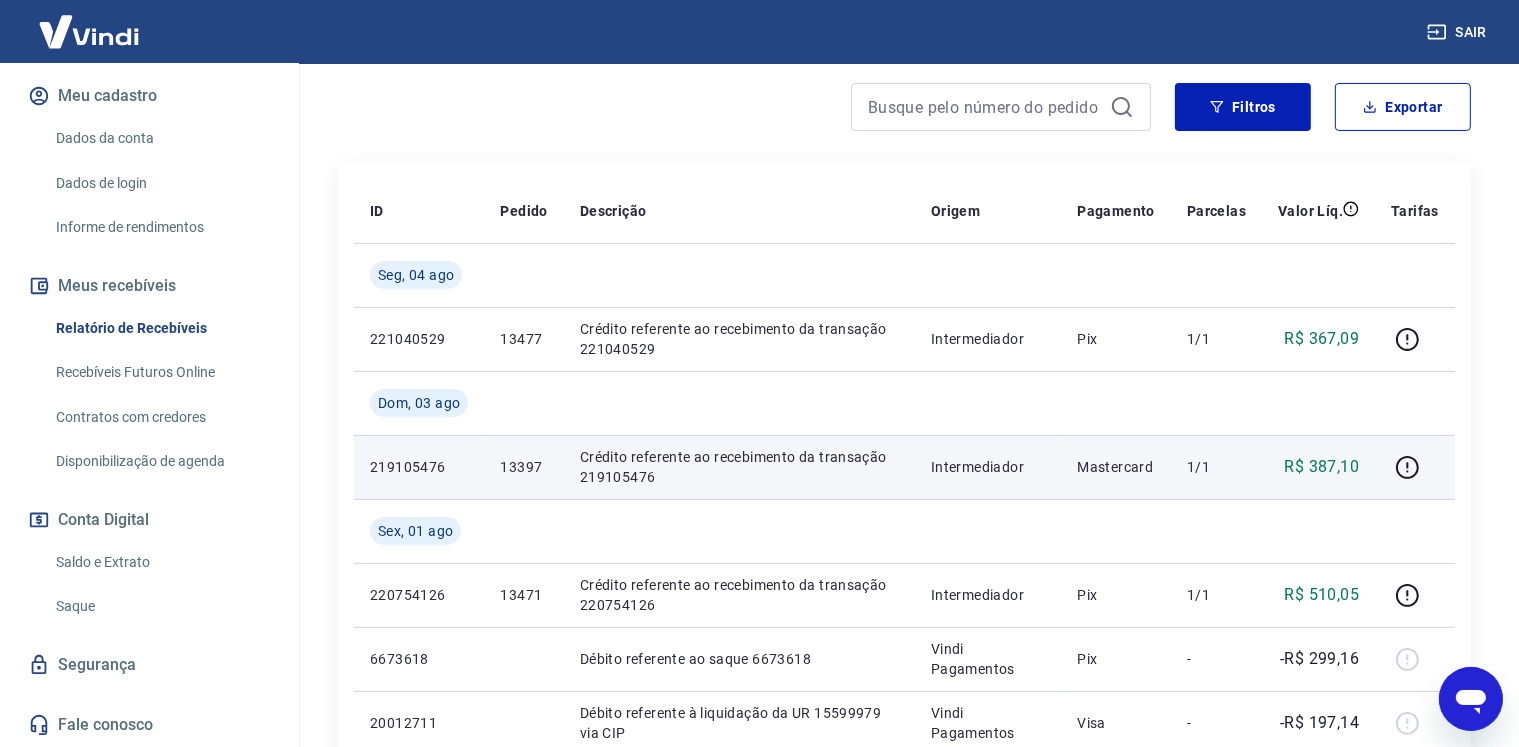 scroll, scrollTop: 300, scrollLeft: 0, axis: vertical 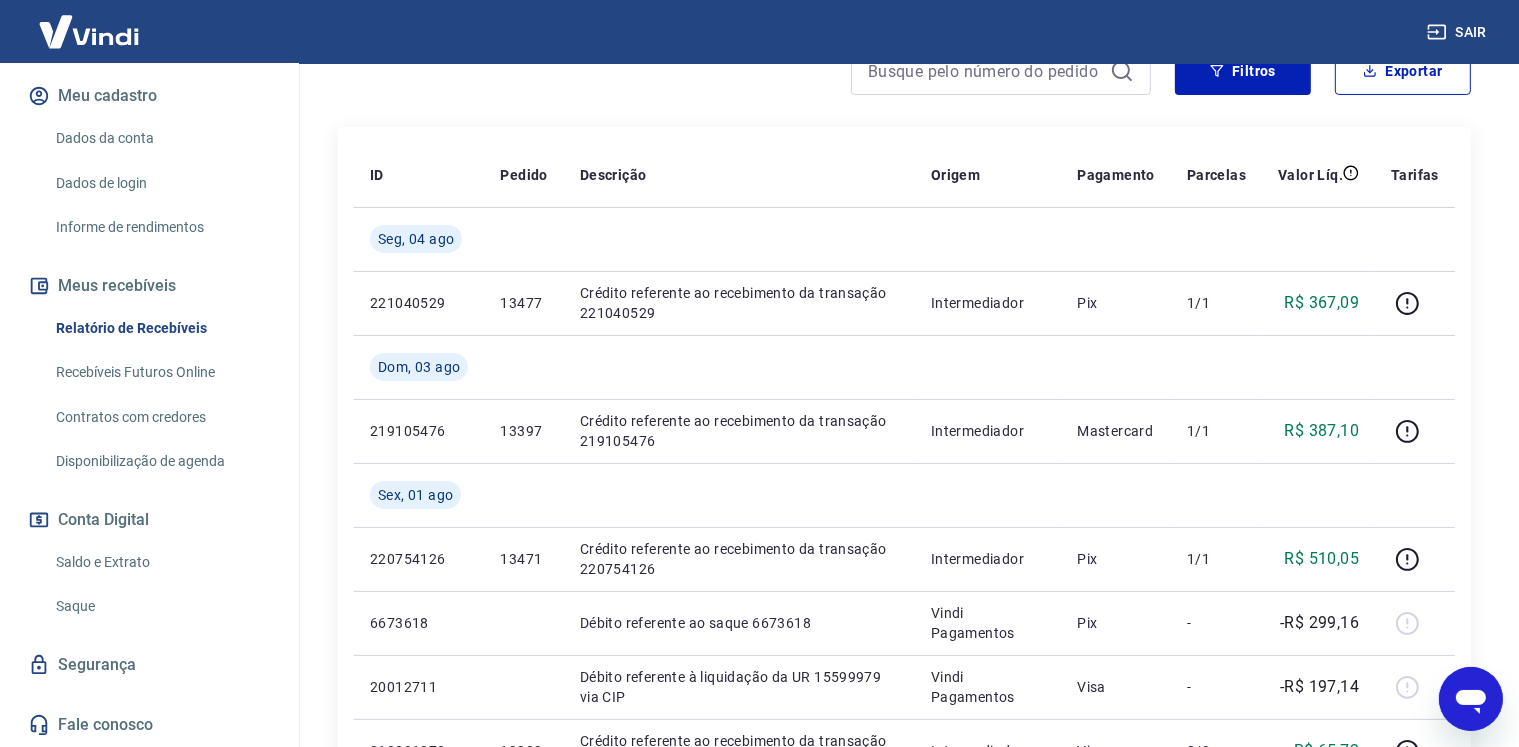 click on "Saque" at bounding box center [161, 606] 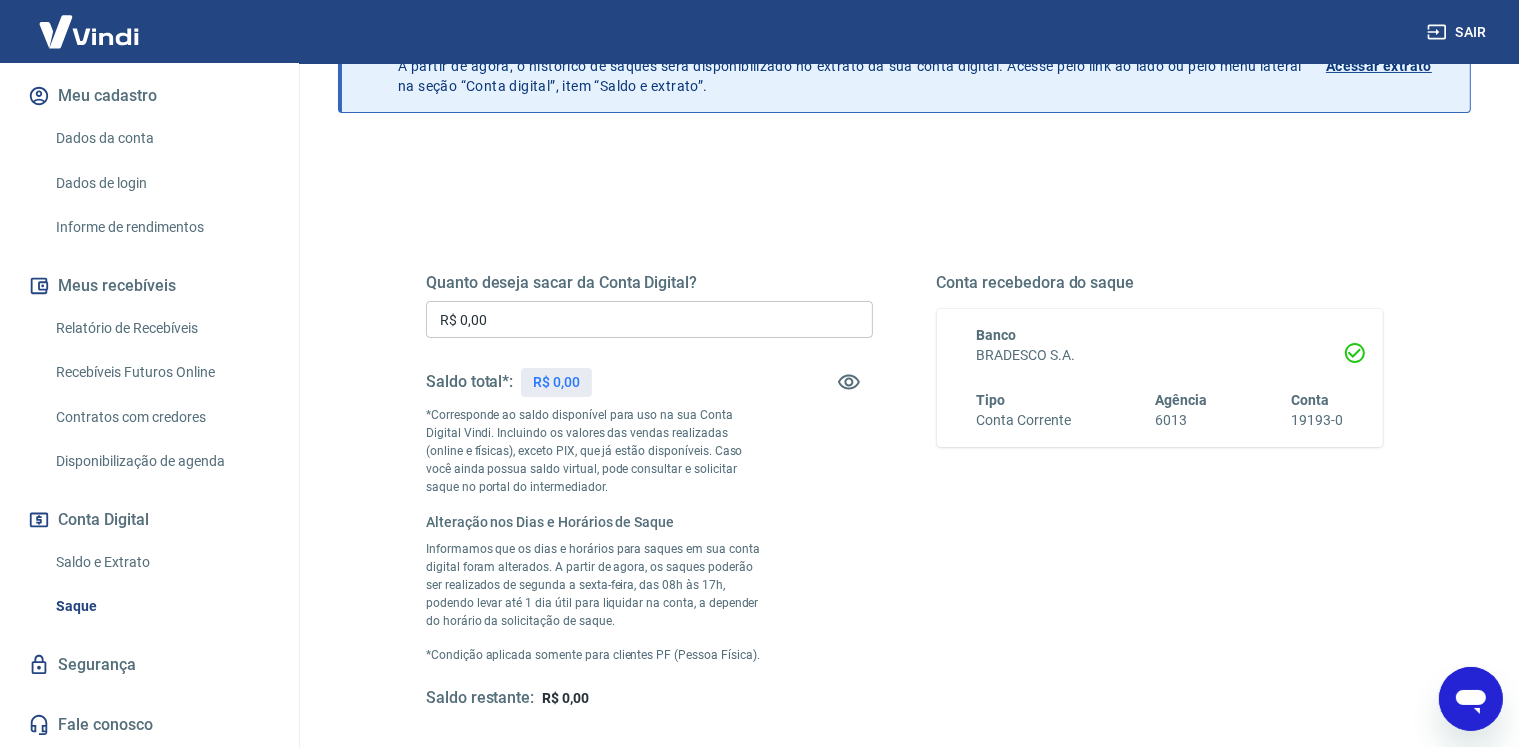 scroll, scrollTop: 300, scrollLeft: 0, axis: vertical 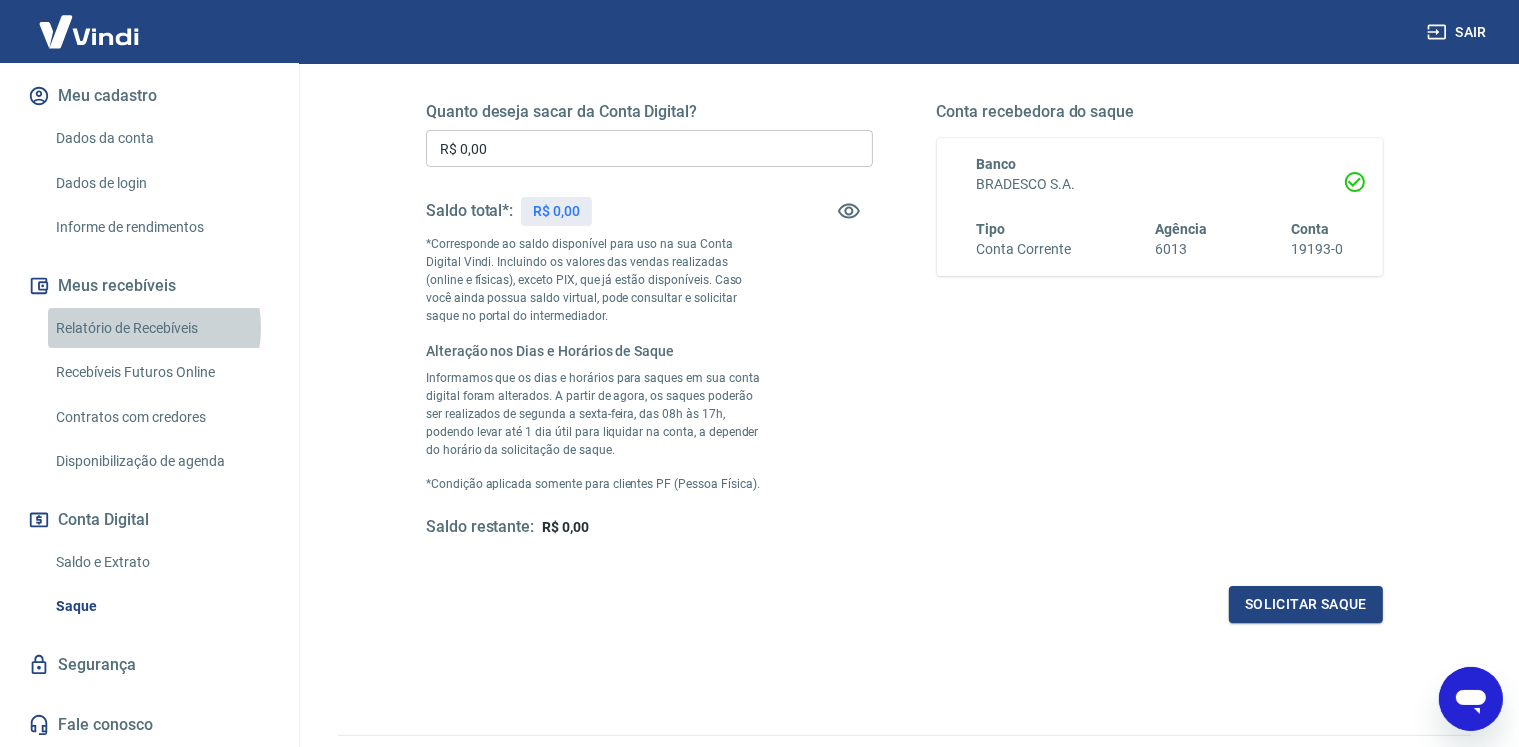 click on "Relatório de Recebíveis" at bounding box center [161, 328] 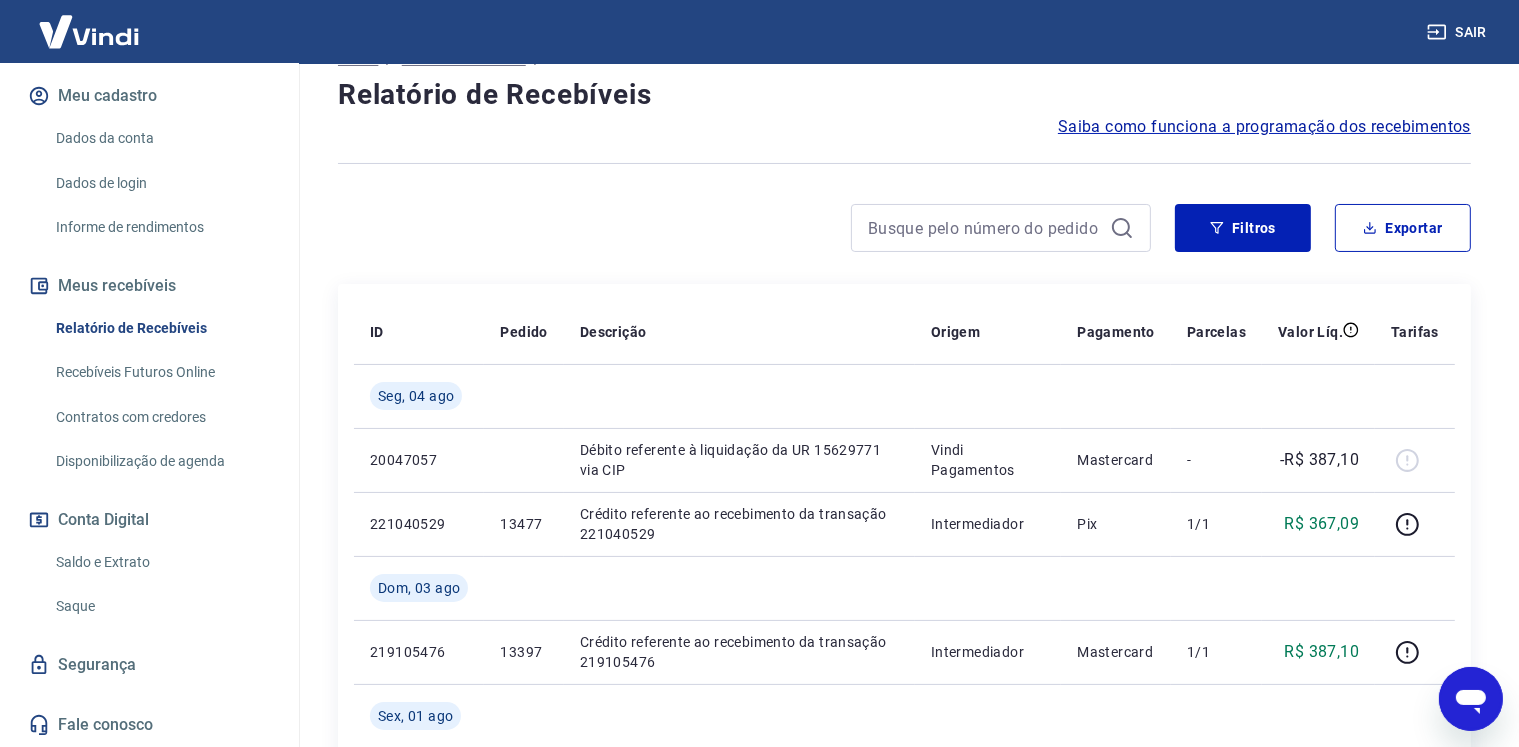 scroll, scrollTop: 300, scrollLeft: 0, axis: vertical 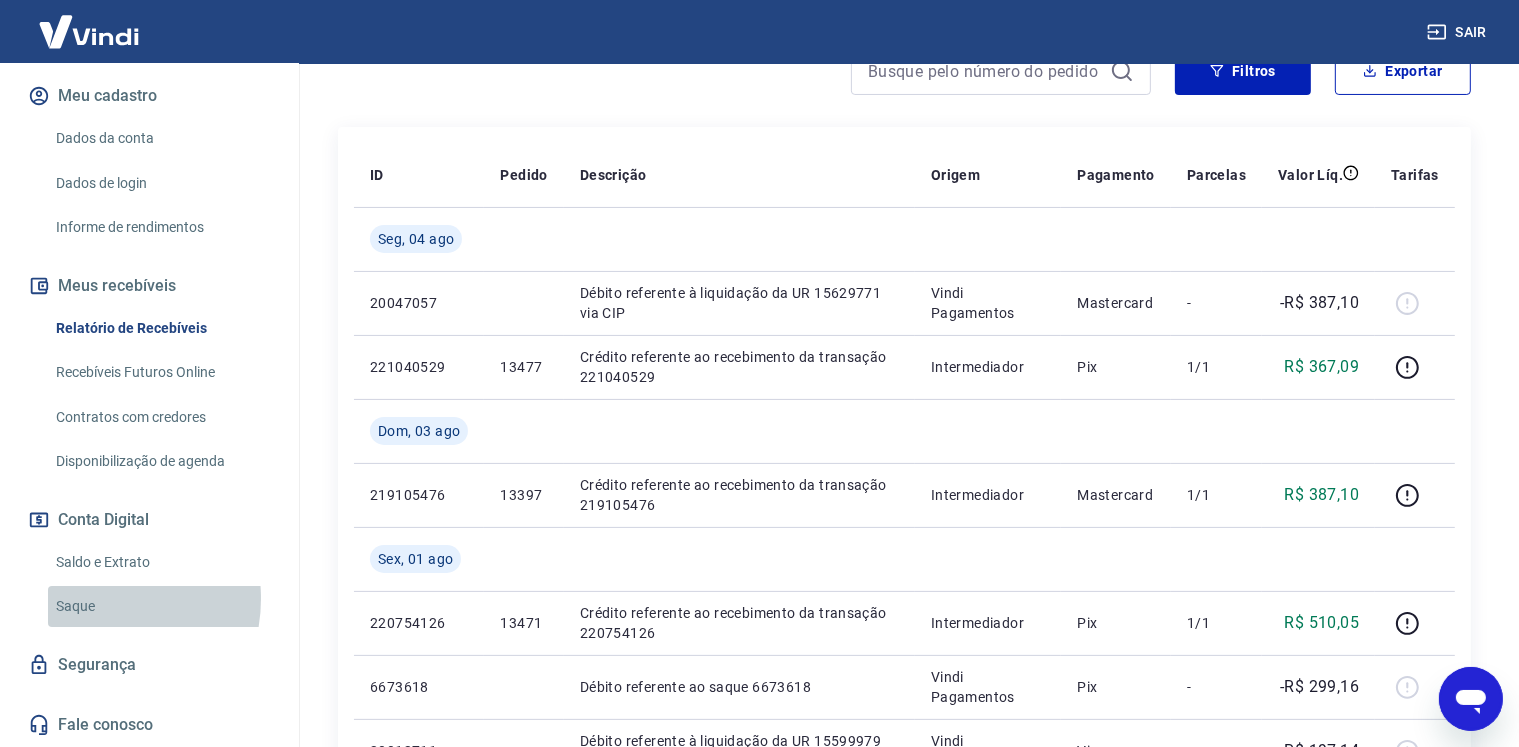 click on "Saque" at bounding box center [161, 606] 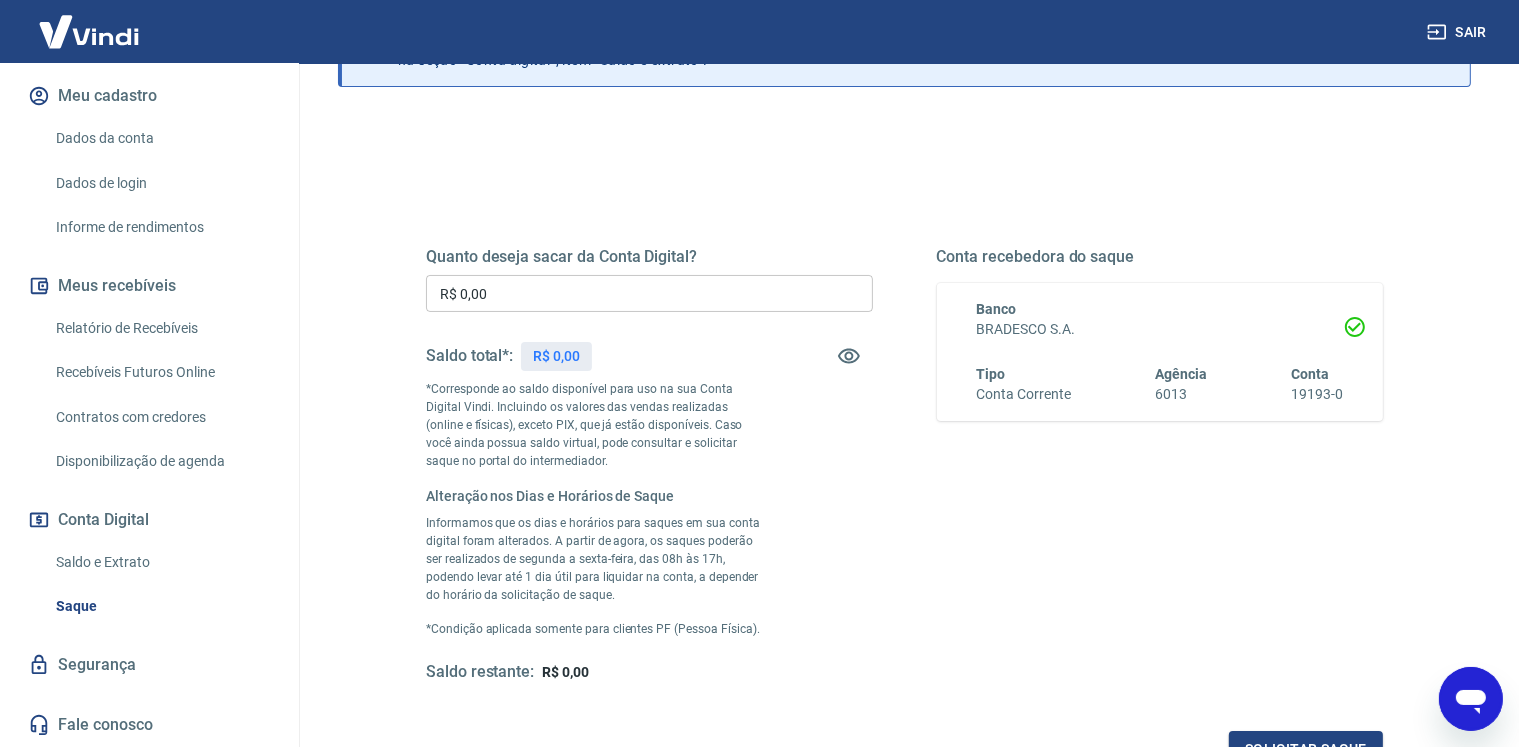 scroll, scrollTop: 200, scrollLeft: 0, axis: vertical 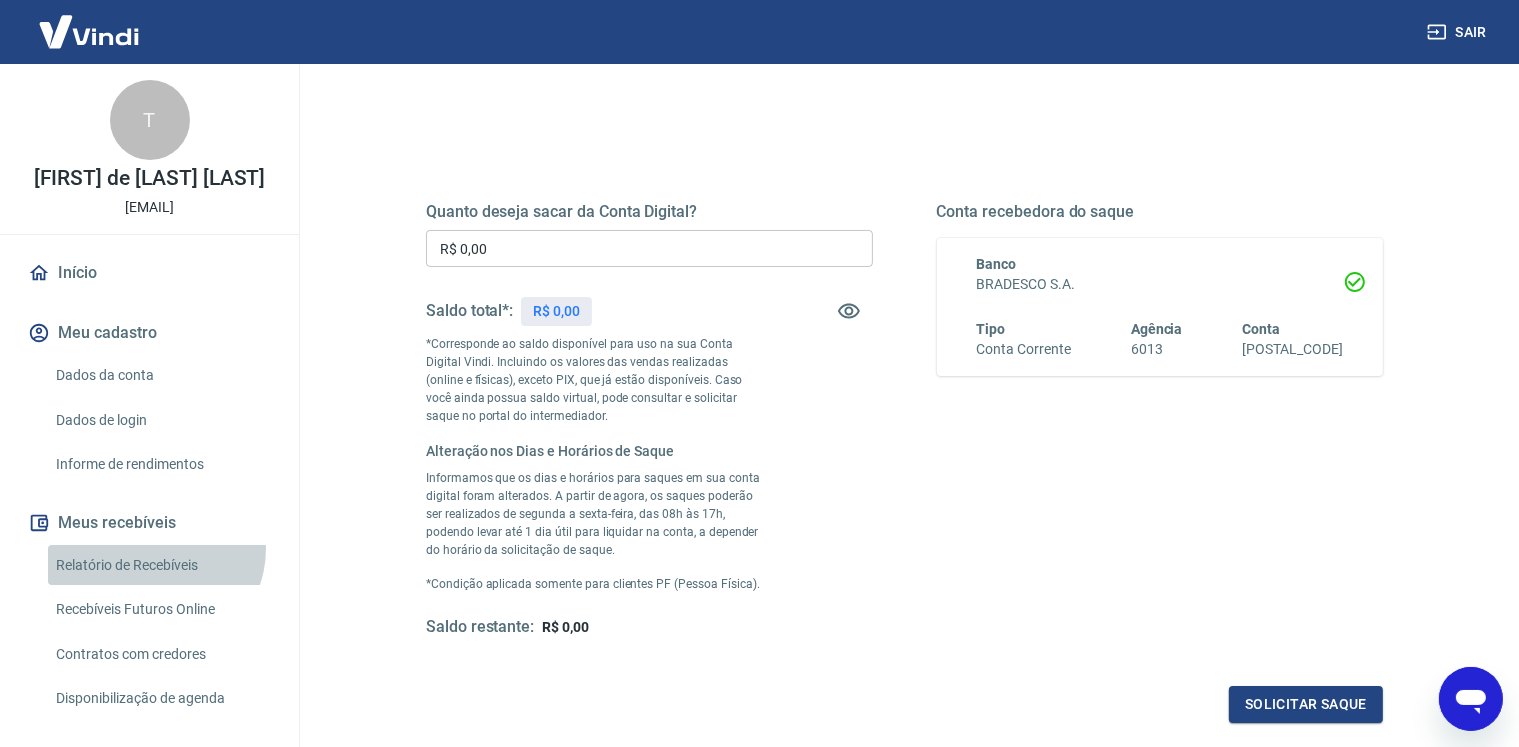 click on "Relatório de Recebíveis" at bounding box center (161, 565) 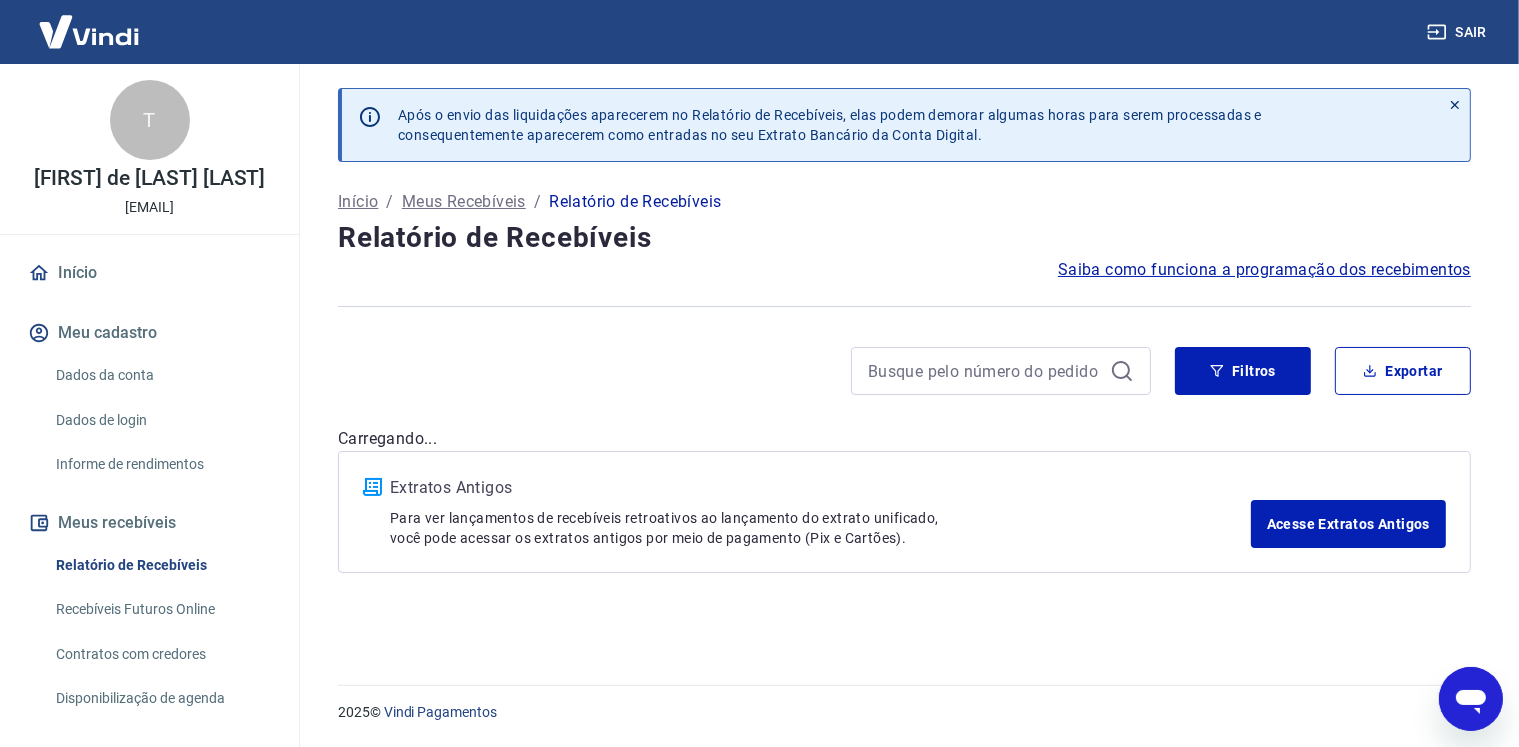 scroll, scrollTop: 0, scrollLeft: 0, axis: both 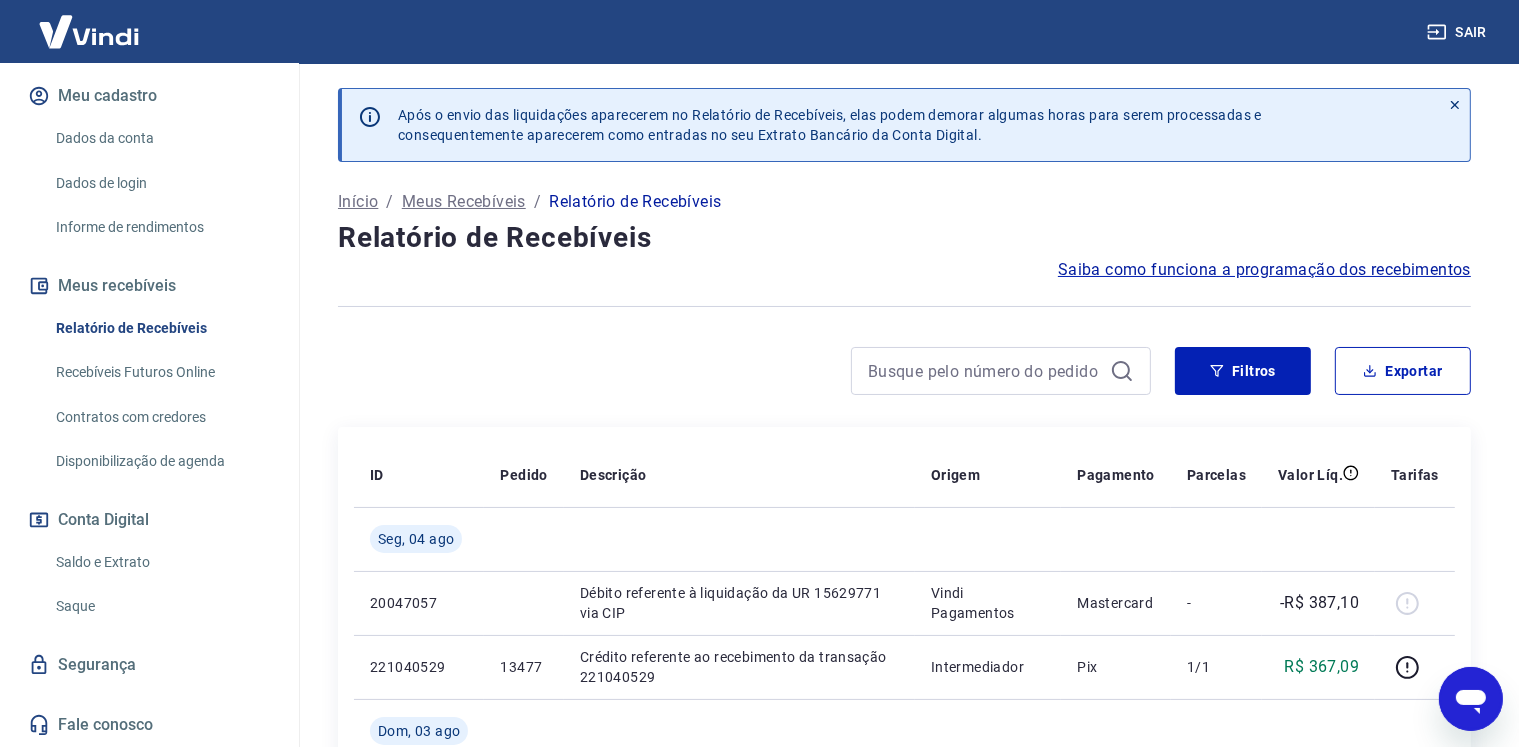 click on "Saque" at bounding box center (161, 606) 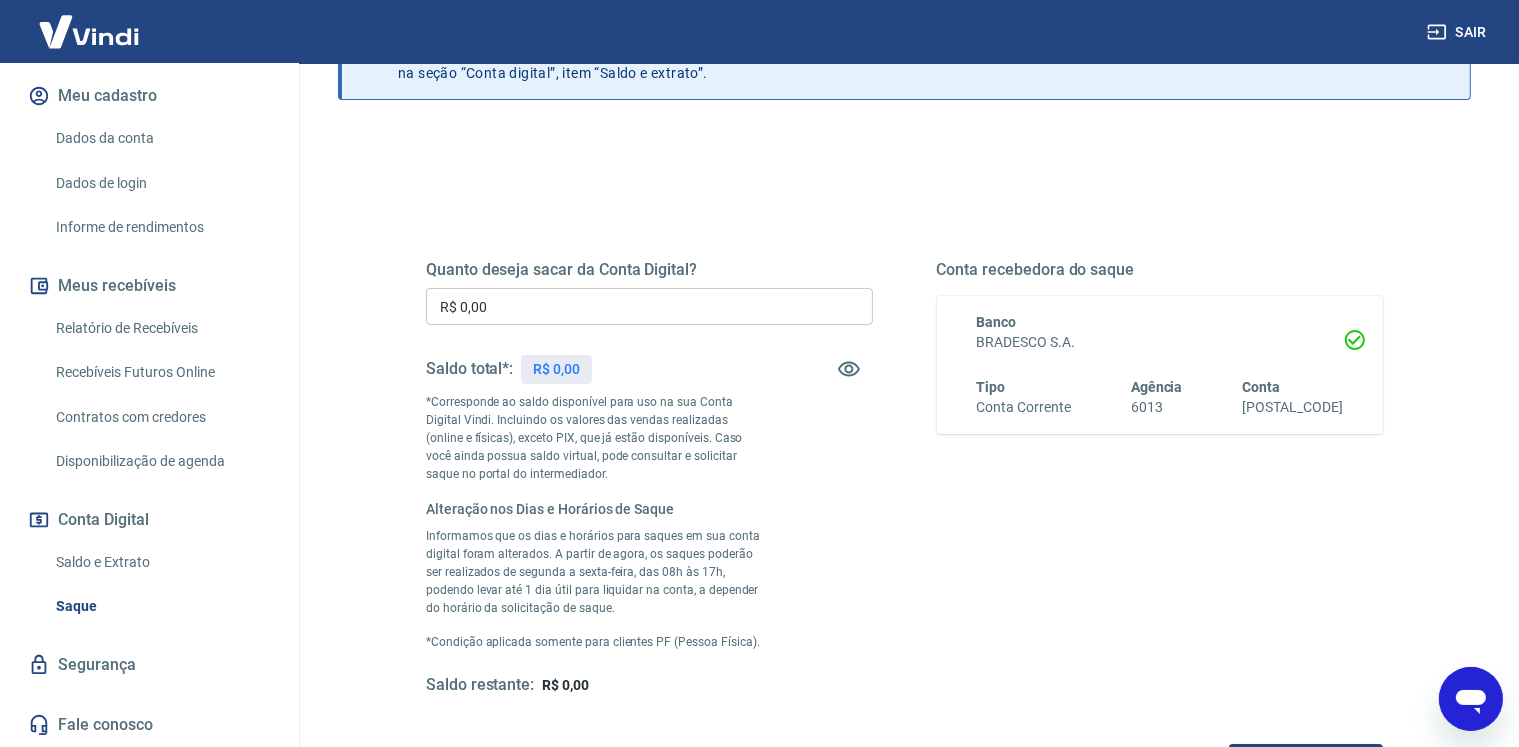 scroll, scrollTop: 200, scrollLeft: 0, axis: vertical 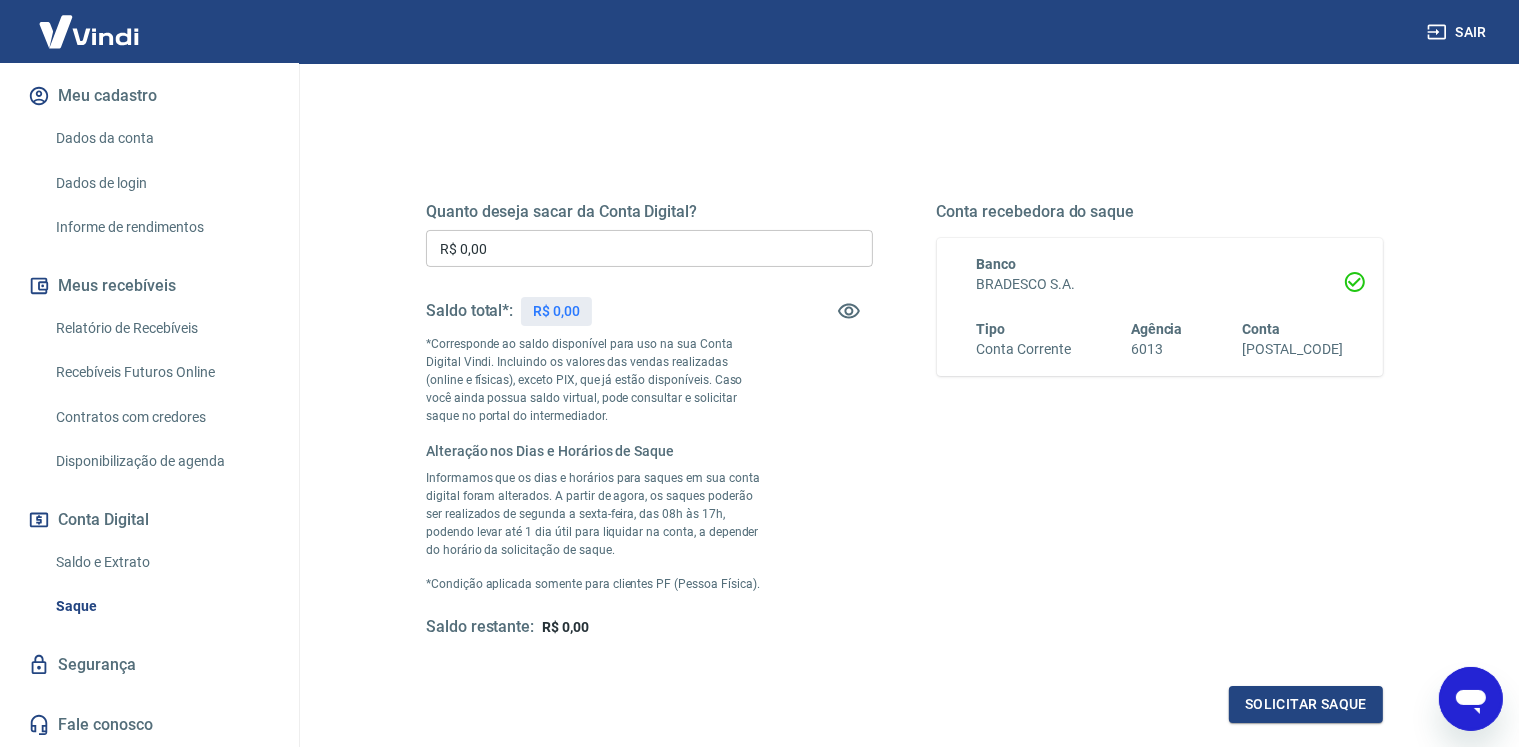 click on "Relatório de Recebíveis" at bounding box center [161, 328] 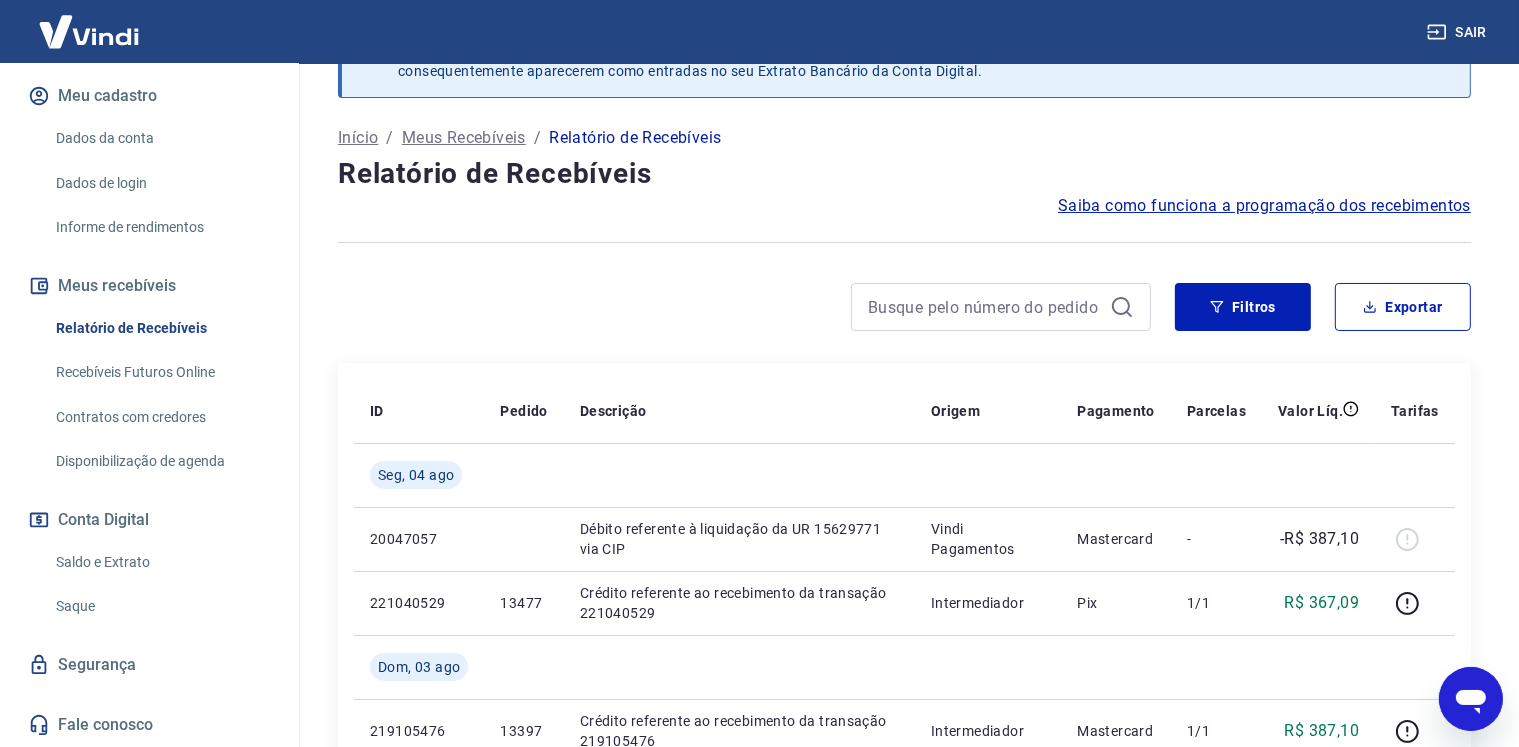 scroll, scrollTop: 100, scrollLeft: 0, axis: vertical 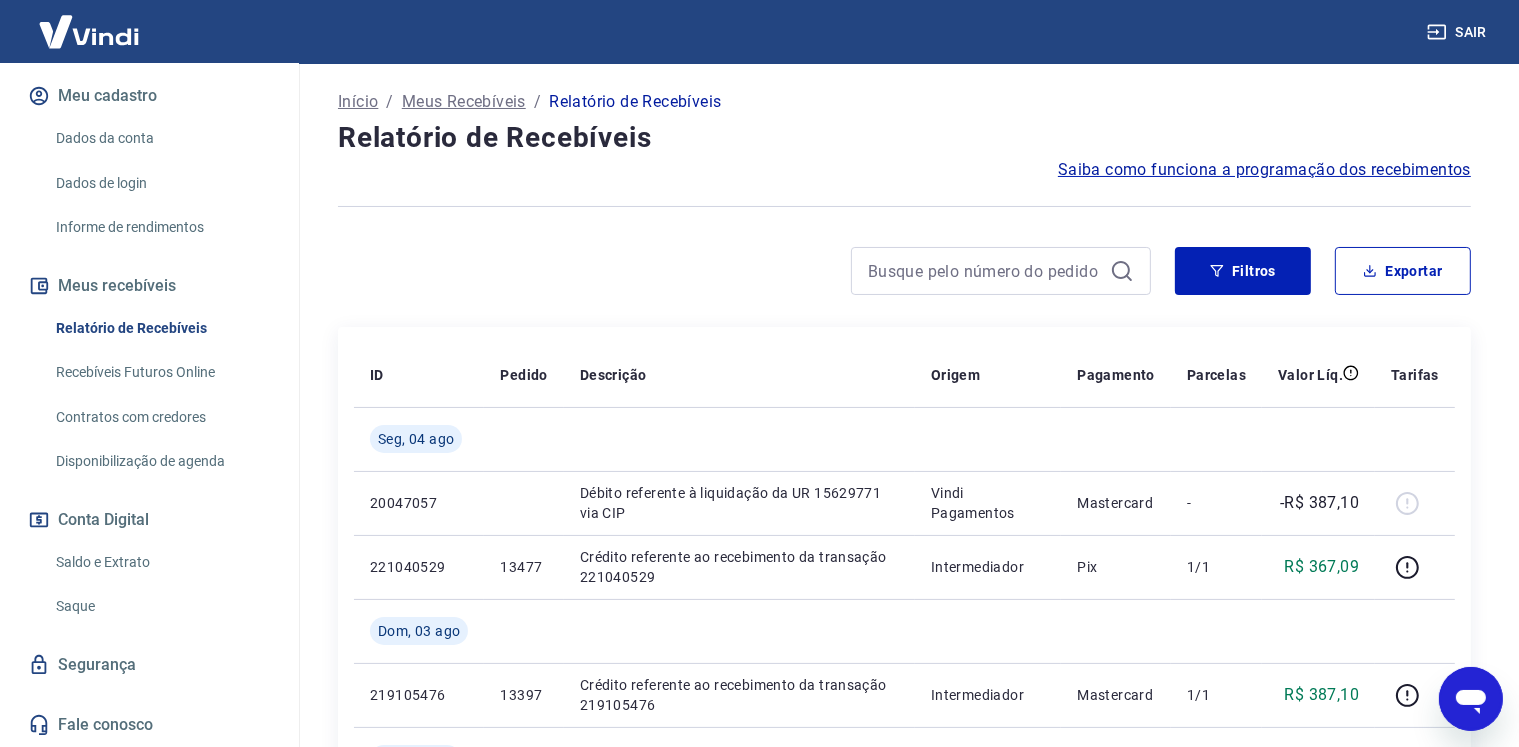 click on "Saque" at bounding box center [161, 606] 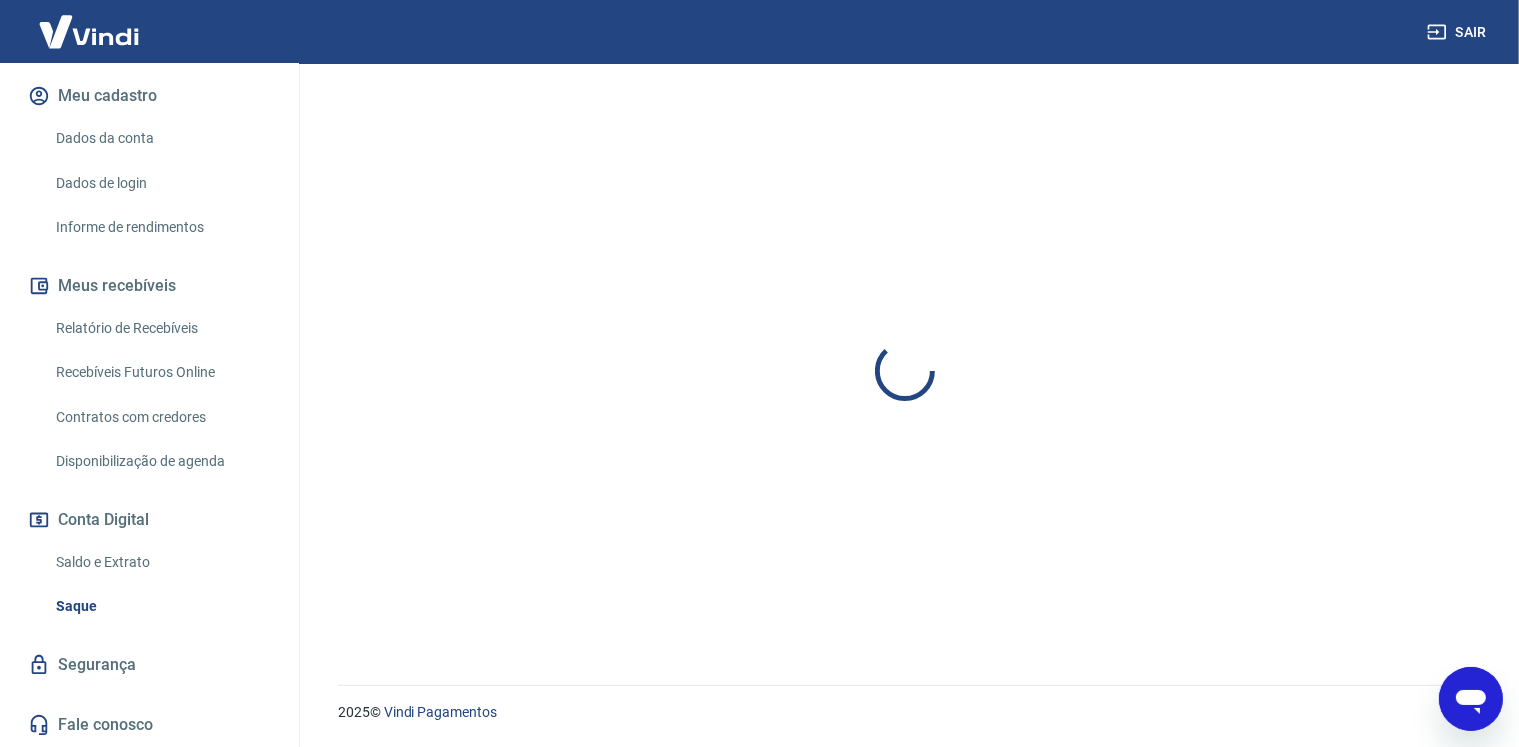 scroll, scrollTop: 0, scrollLeft: 0, axis: both 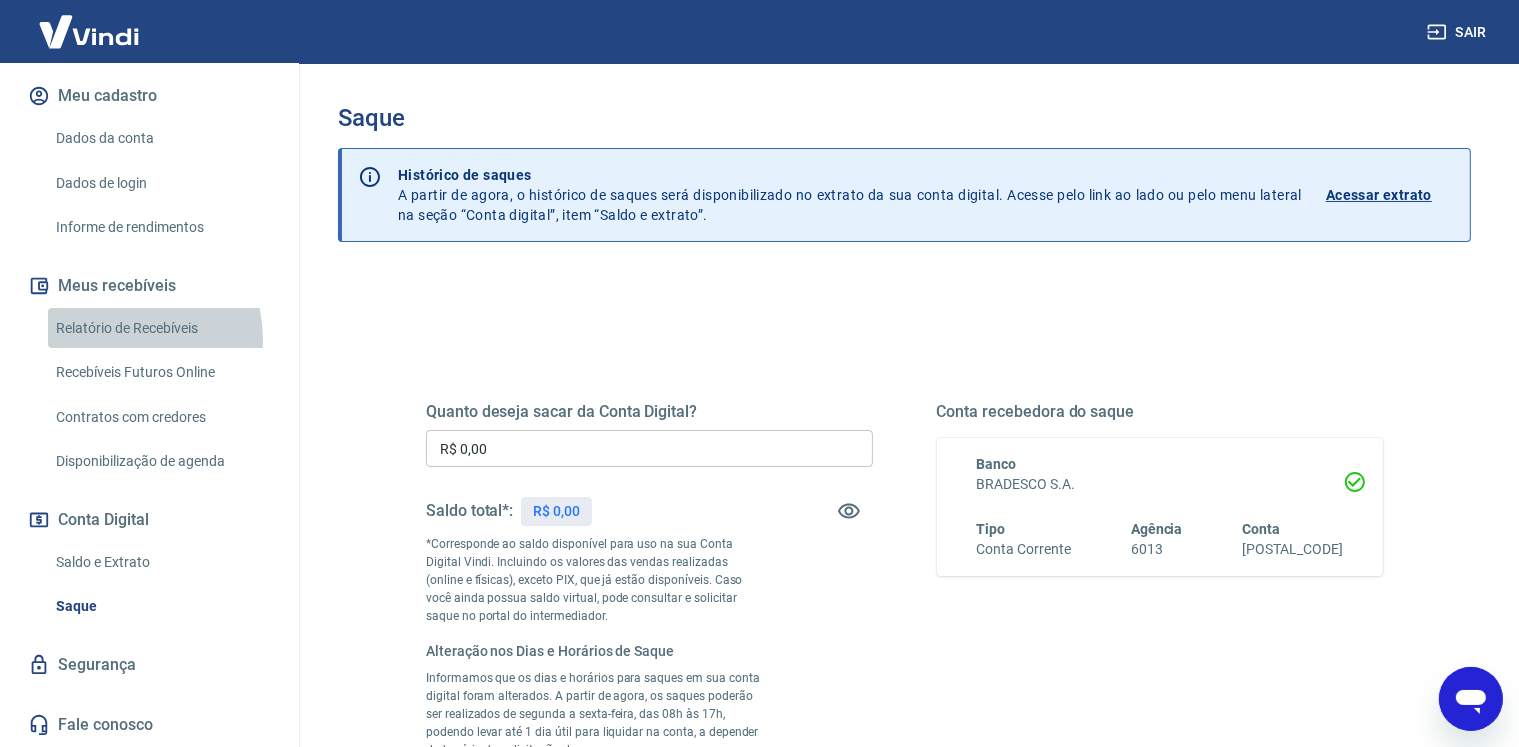 click on "Relatório de Recebíveis" at bounding box center (161, 328) 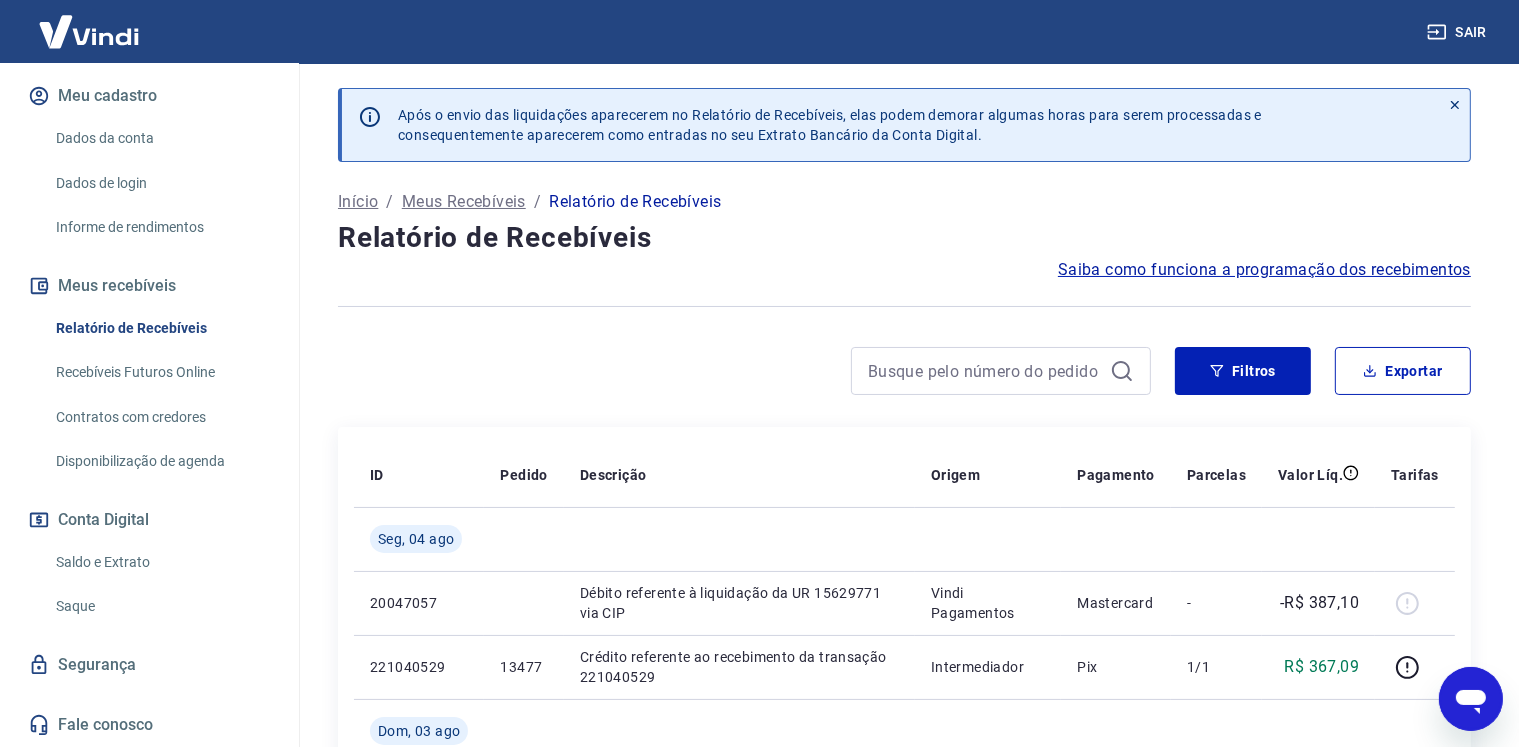 click on "Saque" at bounding box center [161, 606] 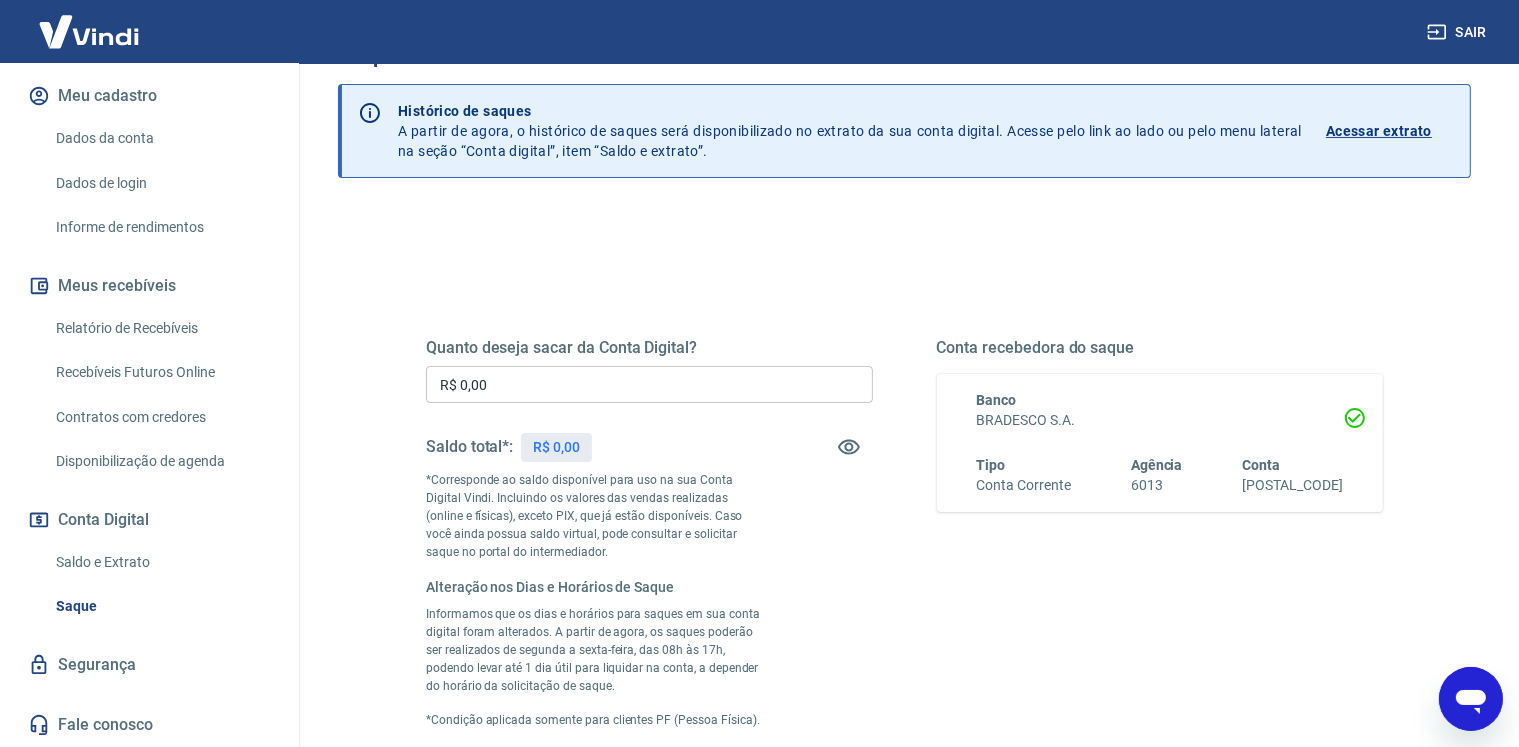 scroll, scrollTop: 100, scrollLeft: 0, axis: vertical 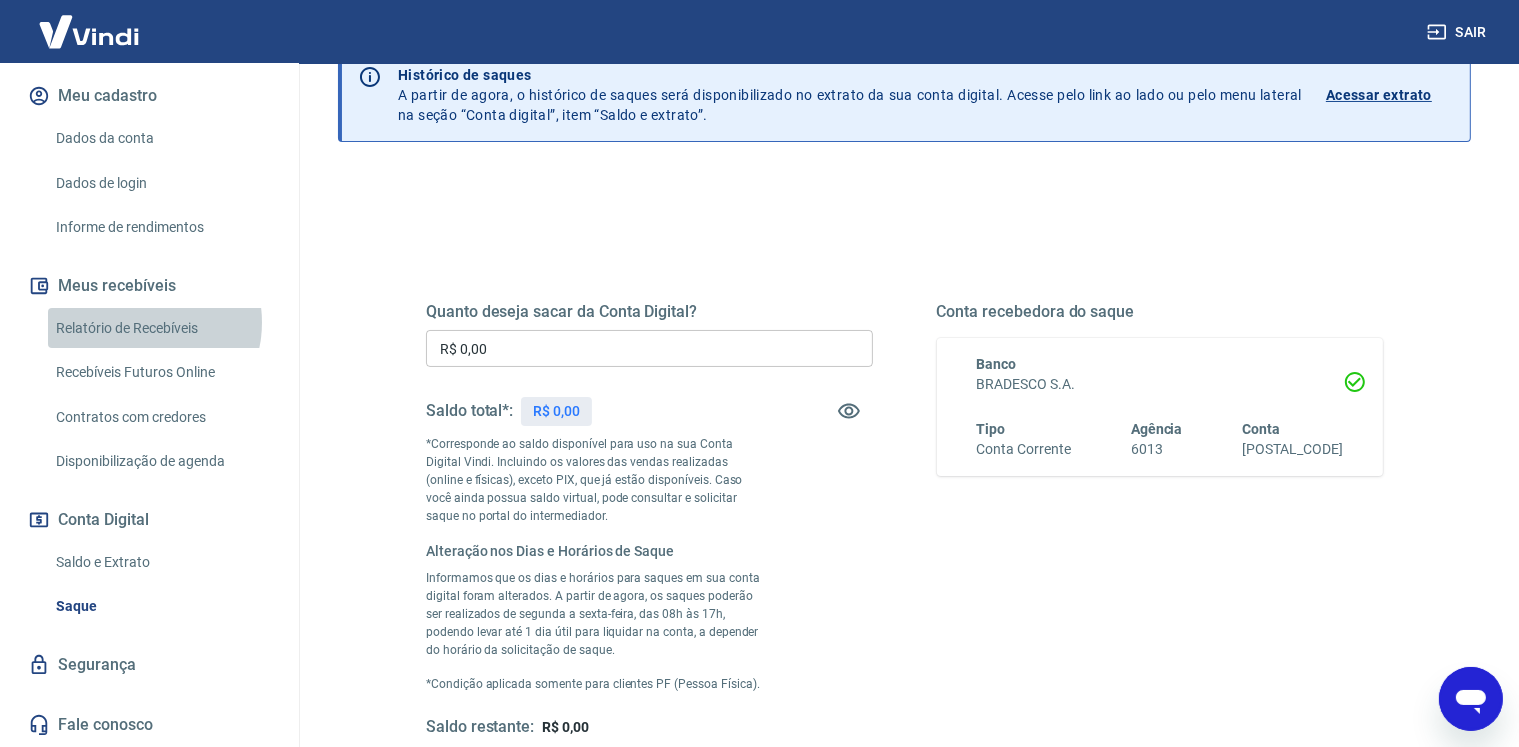 click on "Relatório de Recebíveis" at bounding box center (161, 328) 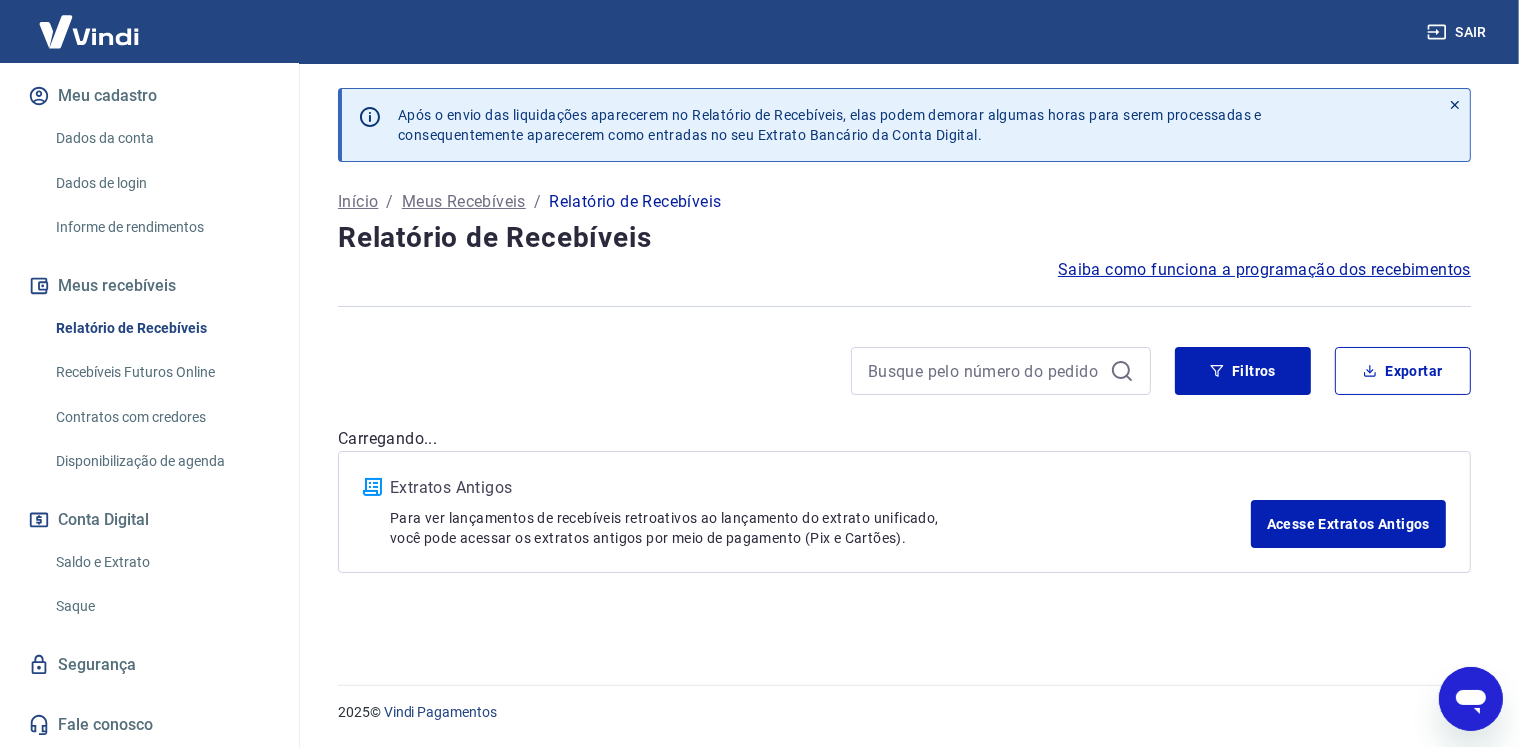 scroll, scrollTop: 0, scrollLeft: 0, axis: both 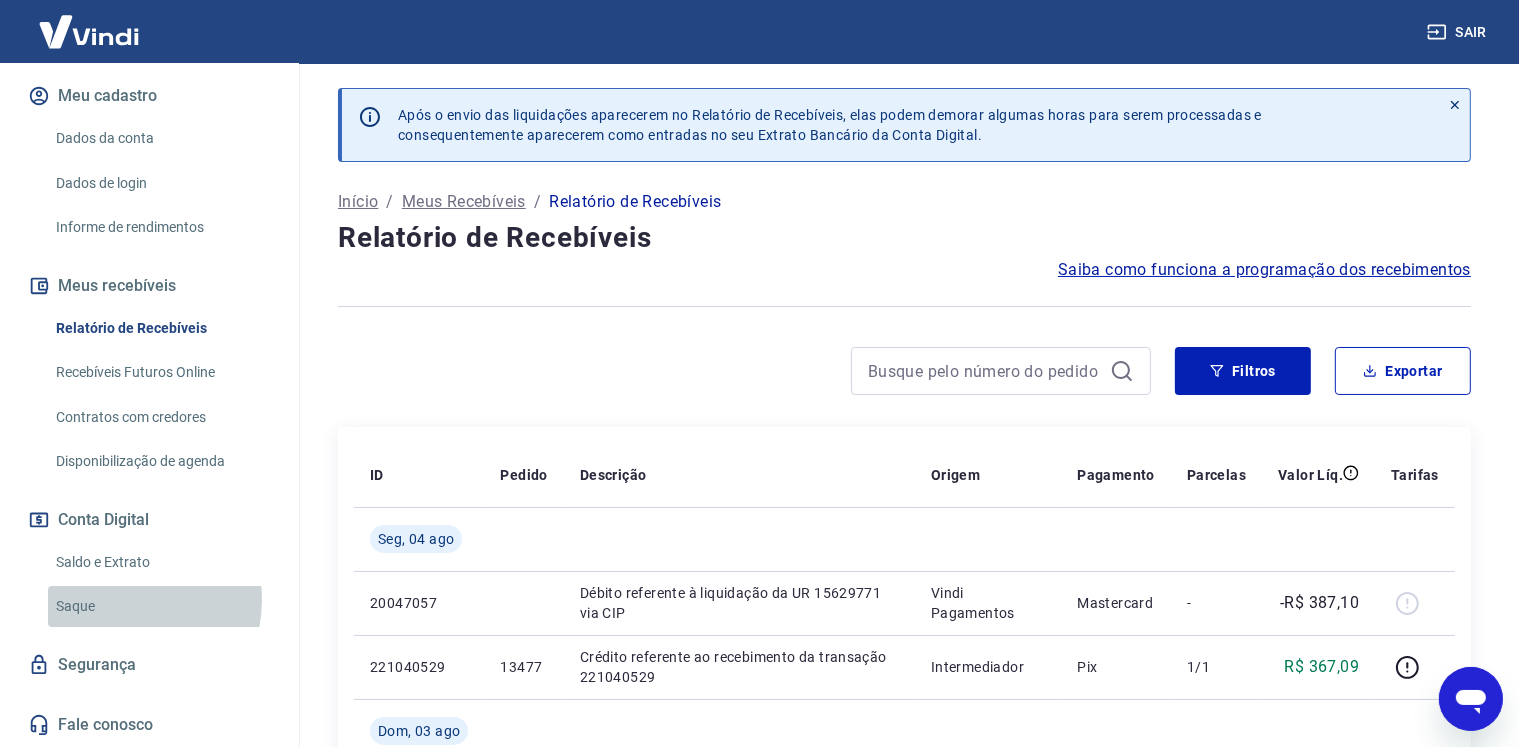 click on "Saque" at bounding box center (161, 606) 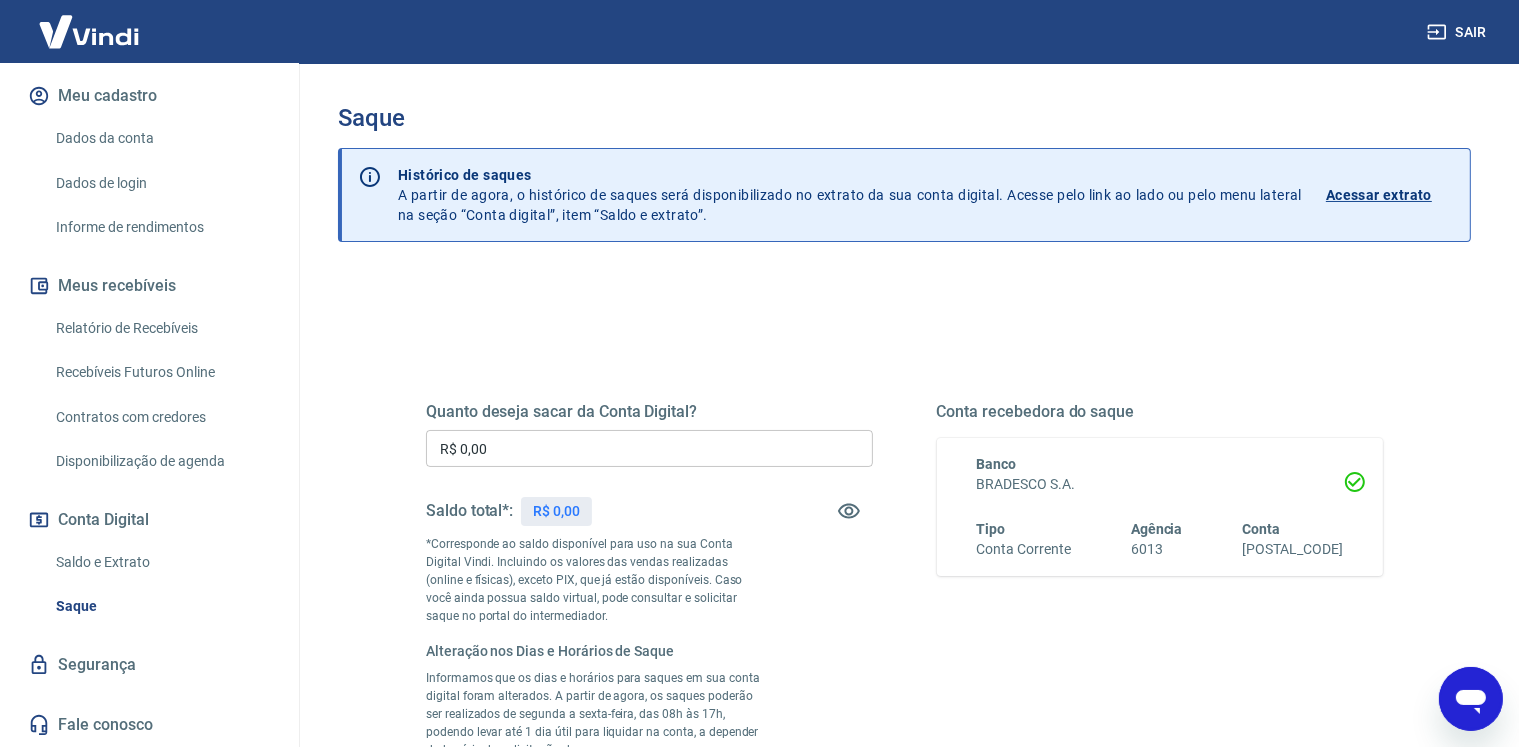 click on "Relatório de Recebíveis" at bounding box center (161, 328) 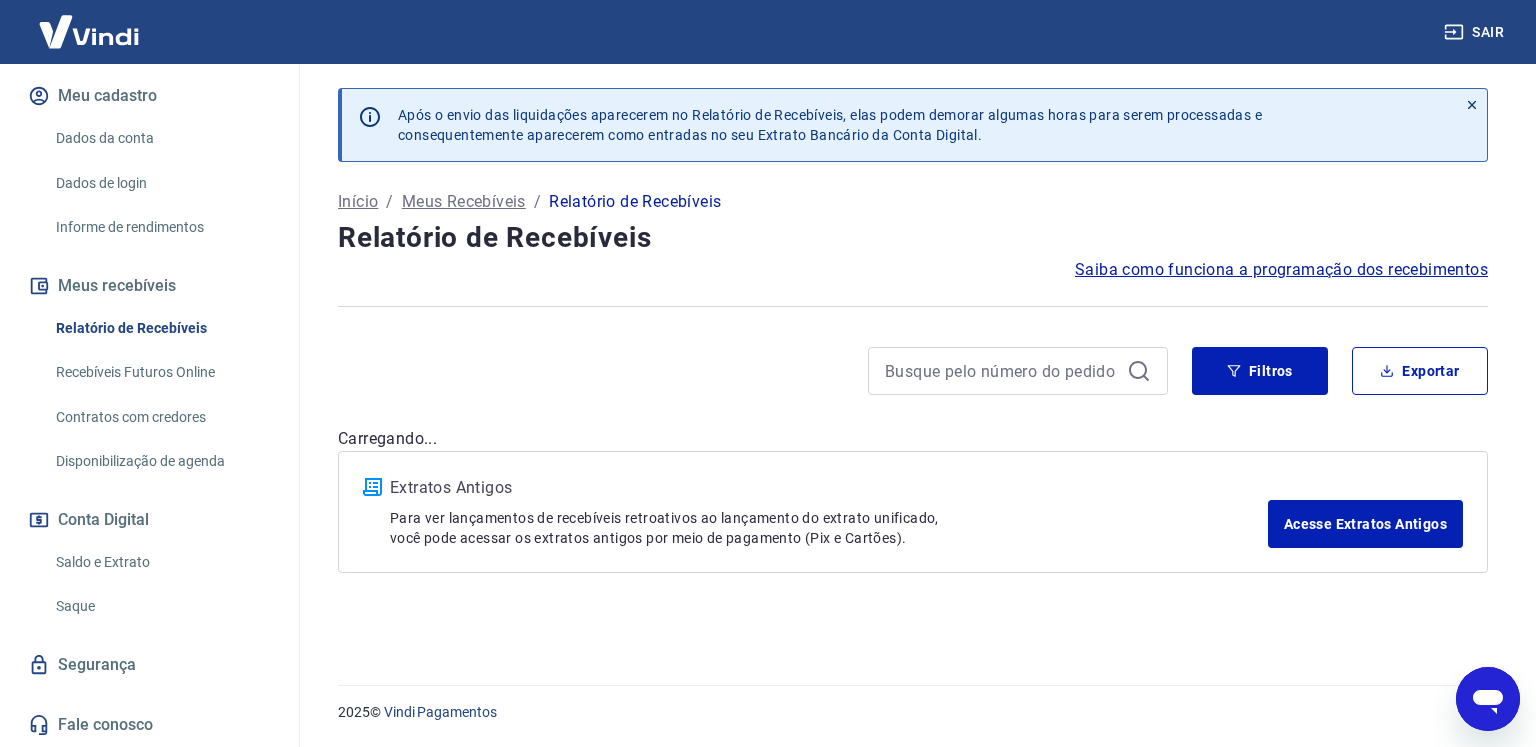 click on "Recebíveis Futuros Online" at bounding box center [161, 372] 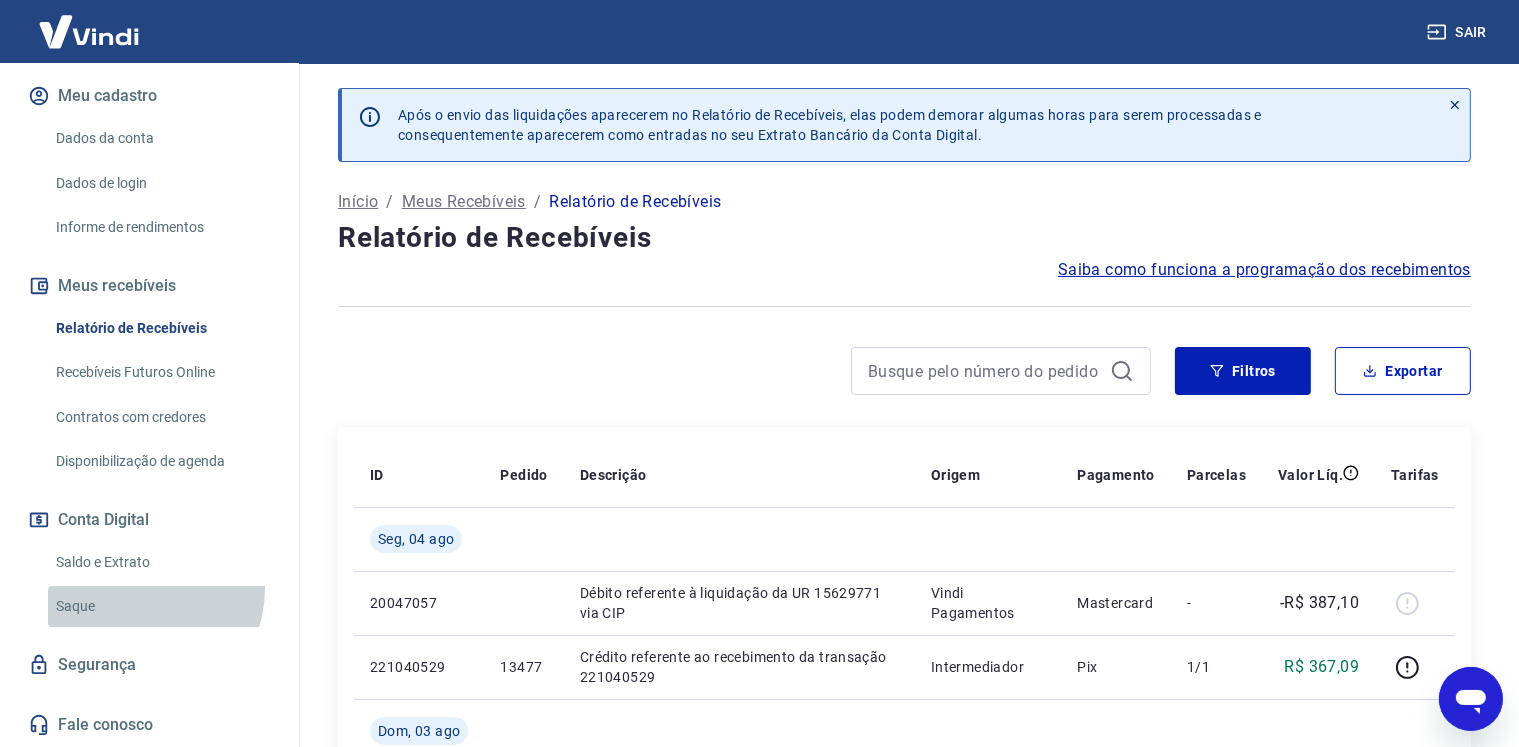 click on "Saque" at bounding box center (161, 606) 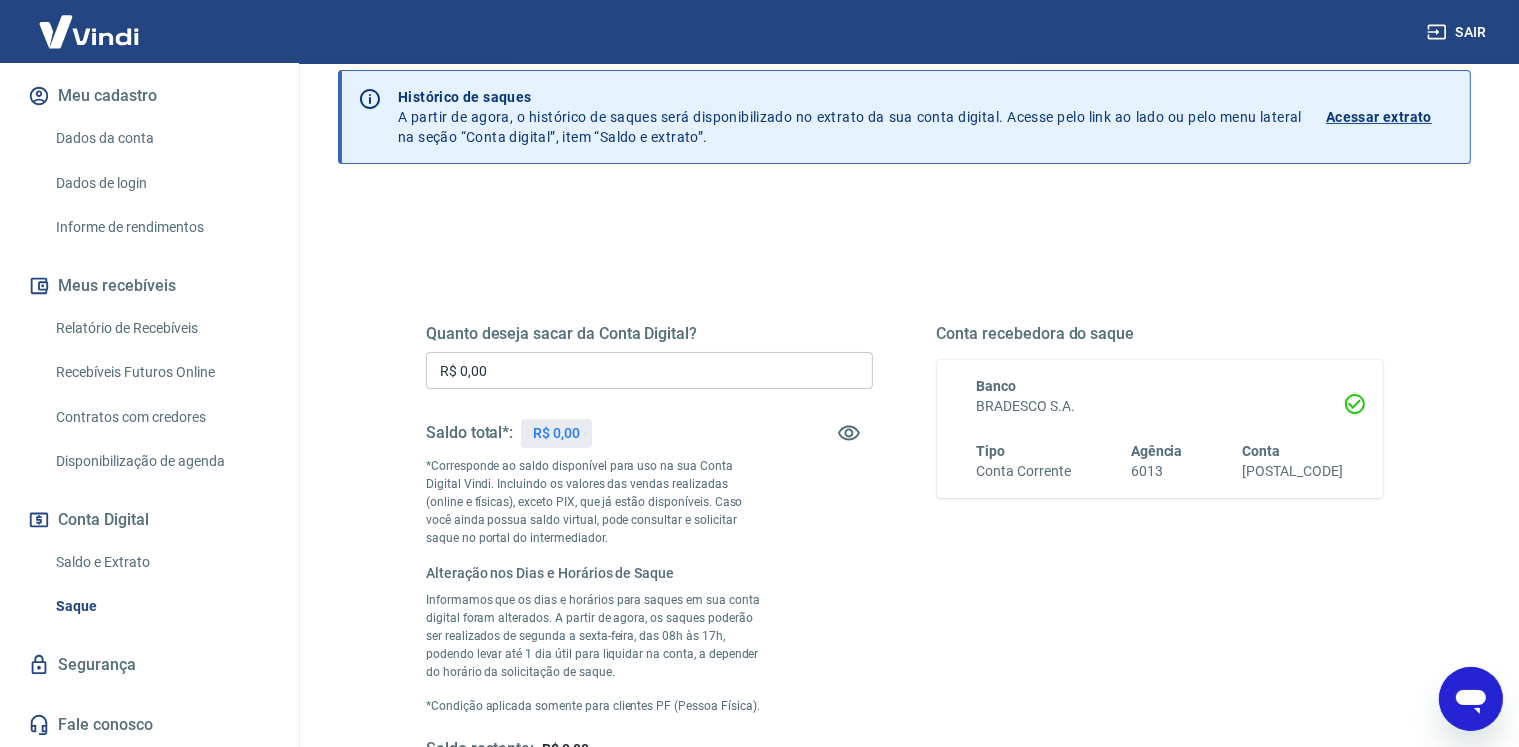 scroll, scrollTop: 300, scrollLeft: 0, axis: vertical 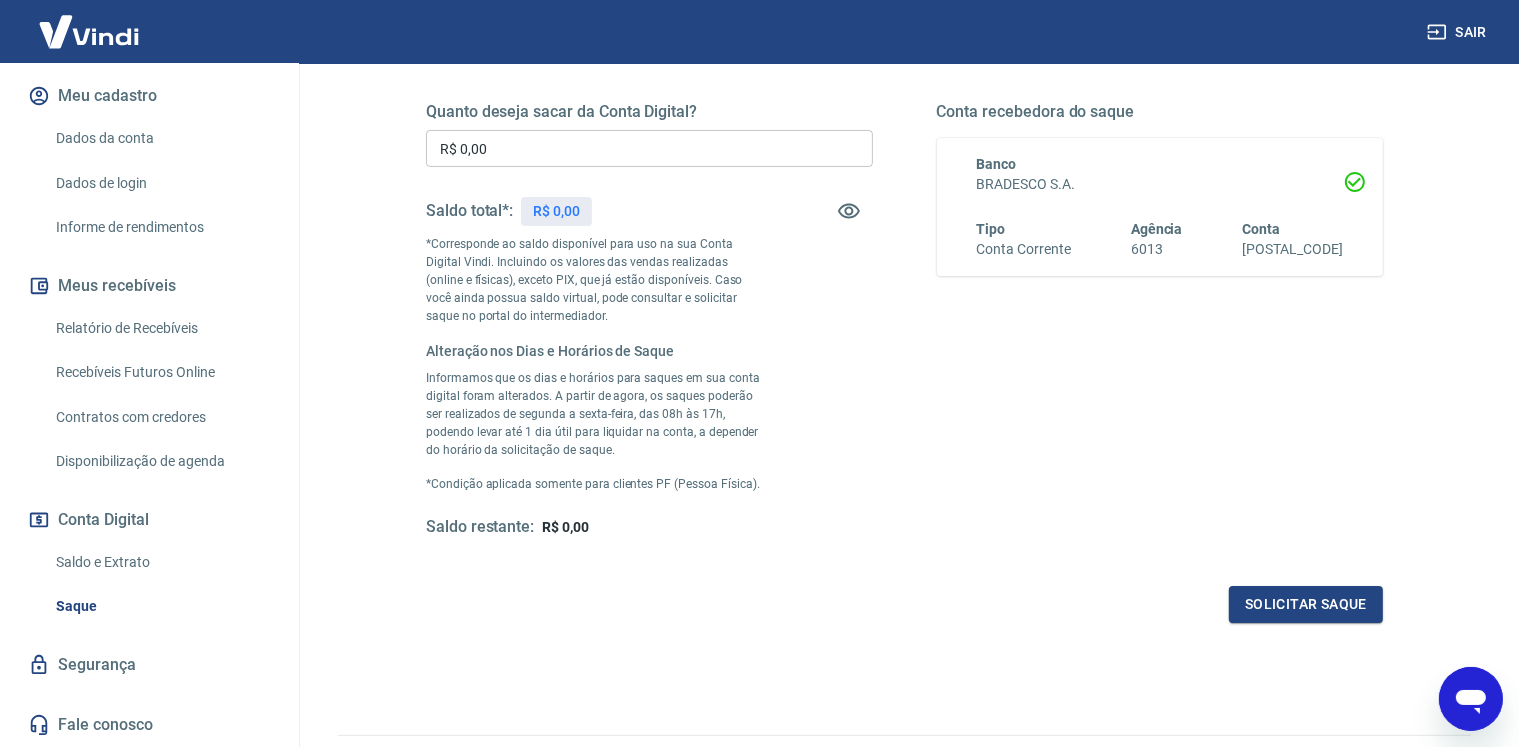 click on "Relatório de Recebíveis" at bounding box center (161, 328) 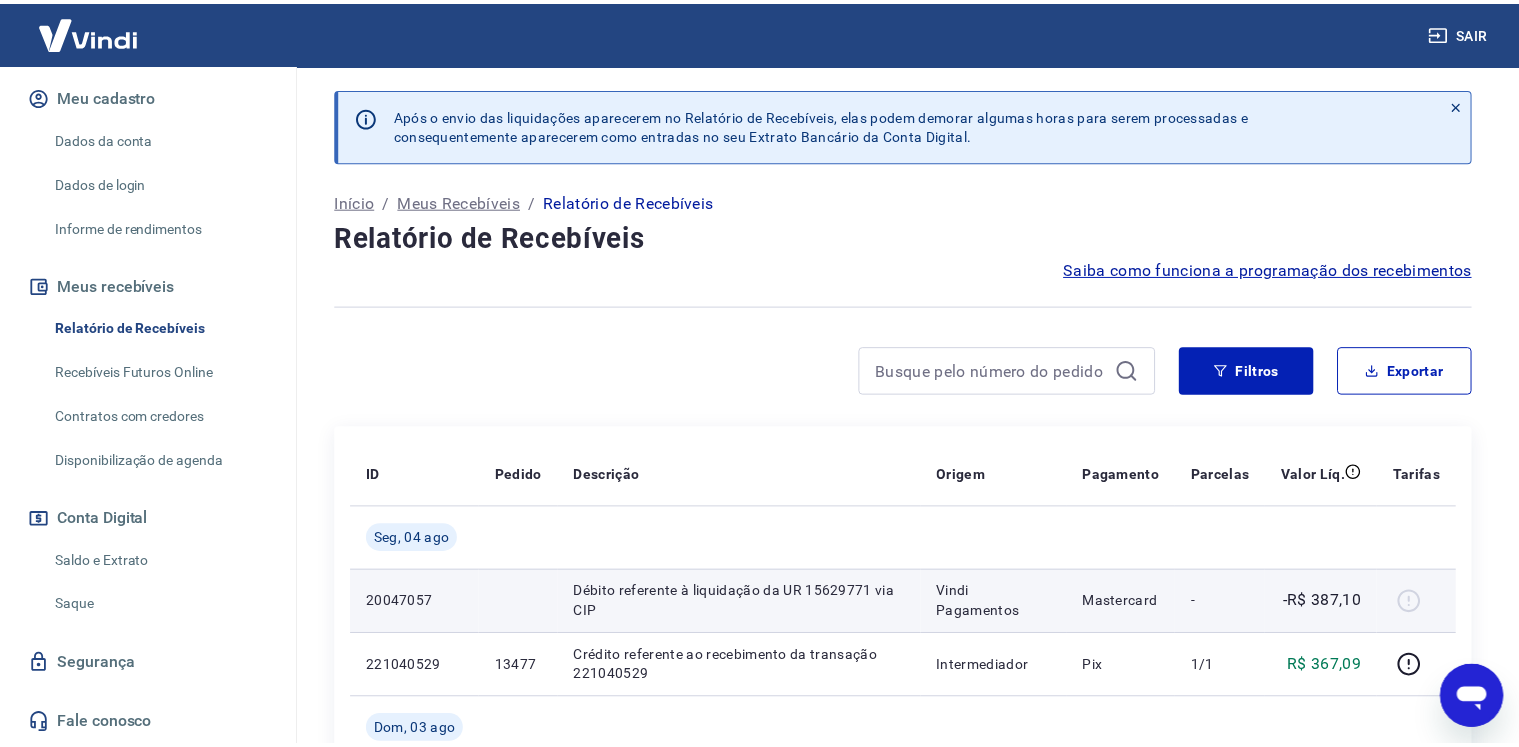 scroll, scrollTop: 300, scrollLeft: 0, axis: vertical 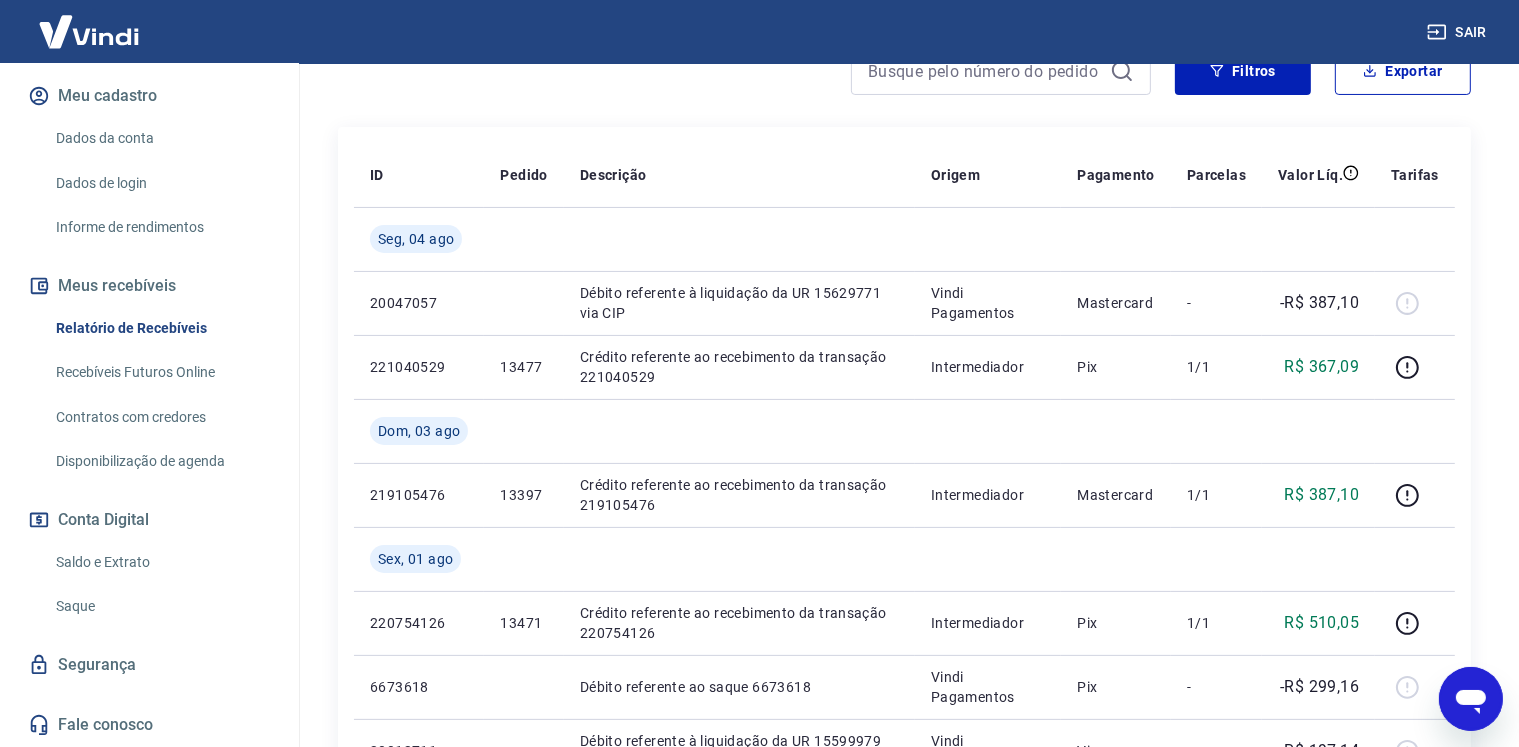 click on "Saque" at bounding box center [161, 606] 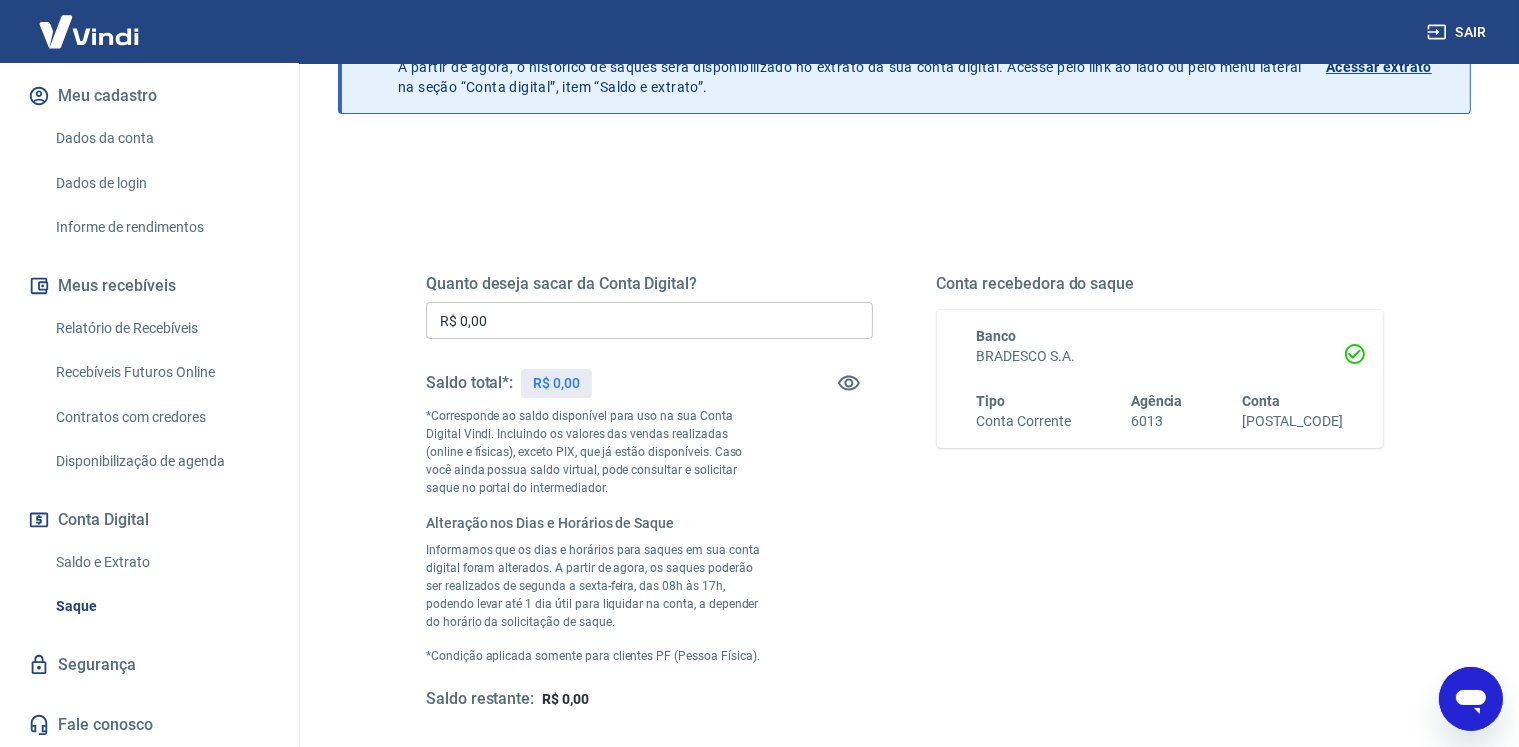 scroll, scrollTop: 408, scrollLeft: 0, axis: vertical 